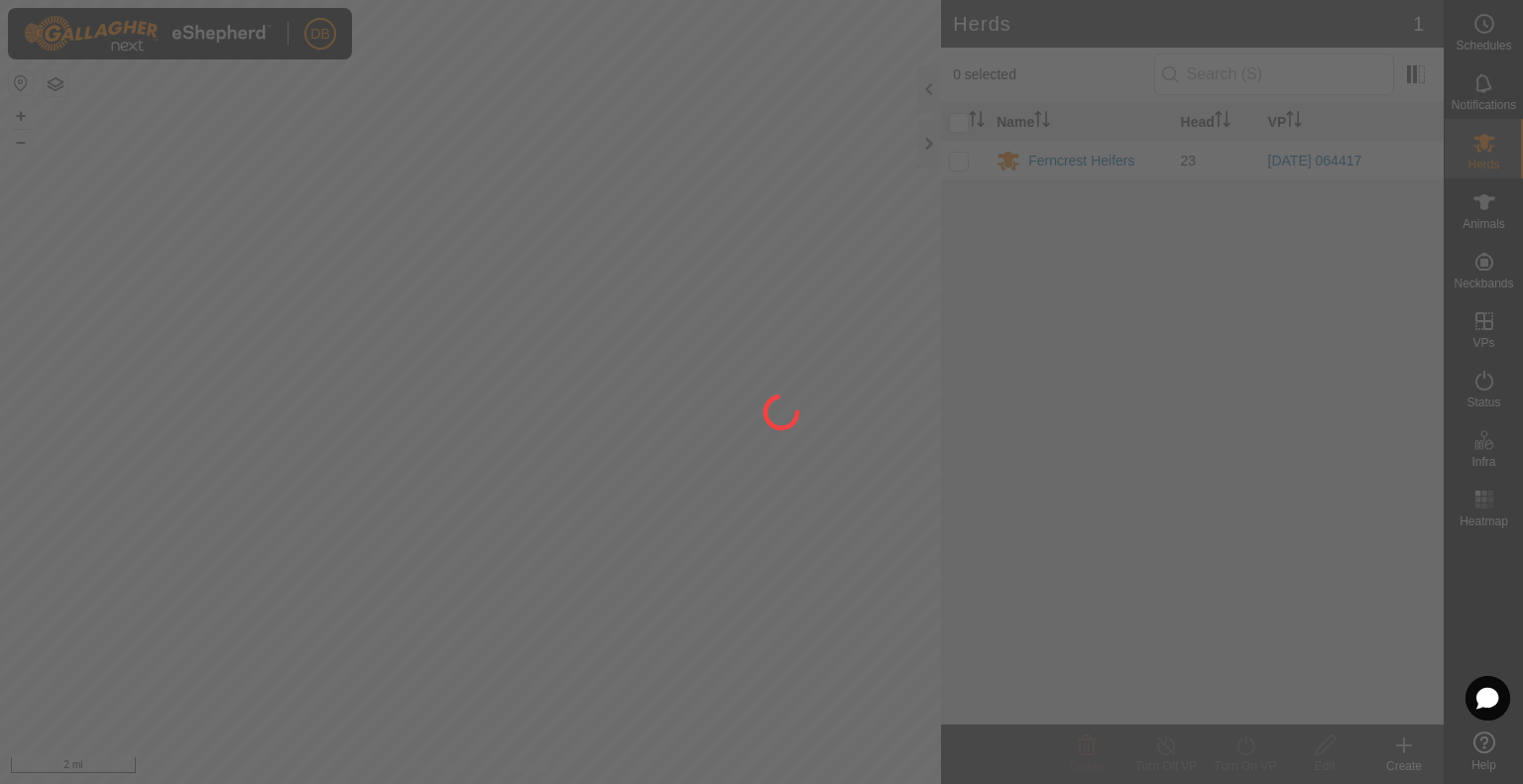 scroll, scrollTop: 0, scrollLeft: 0, axis: both 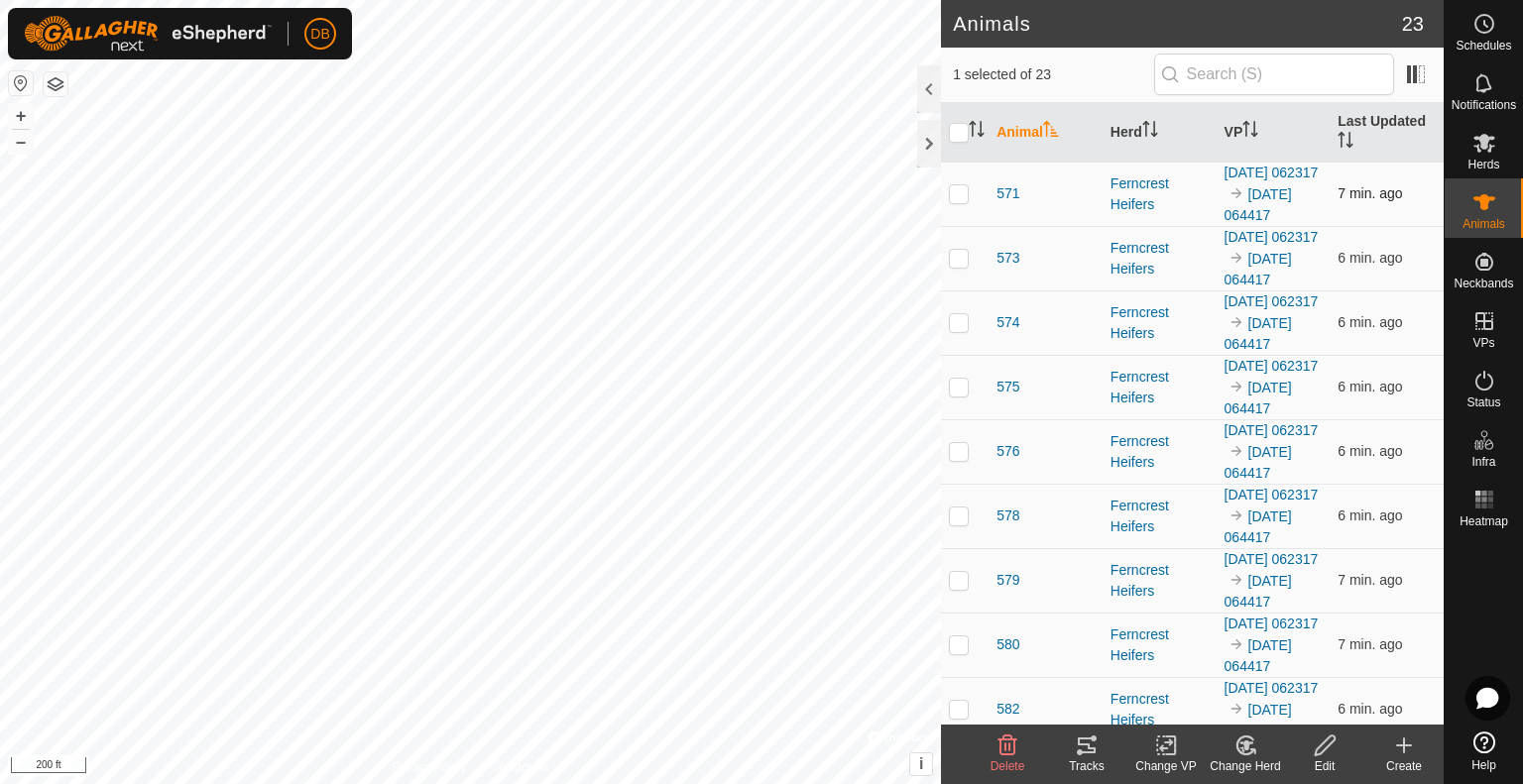click at bounding box center (959, 193) 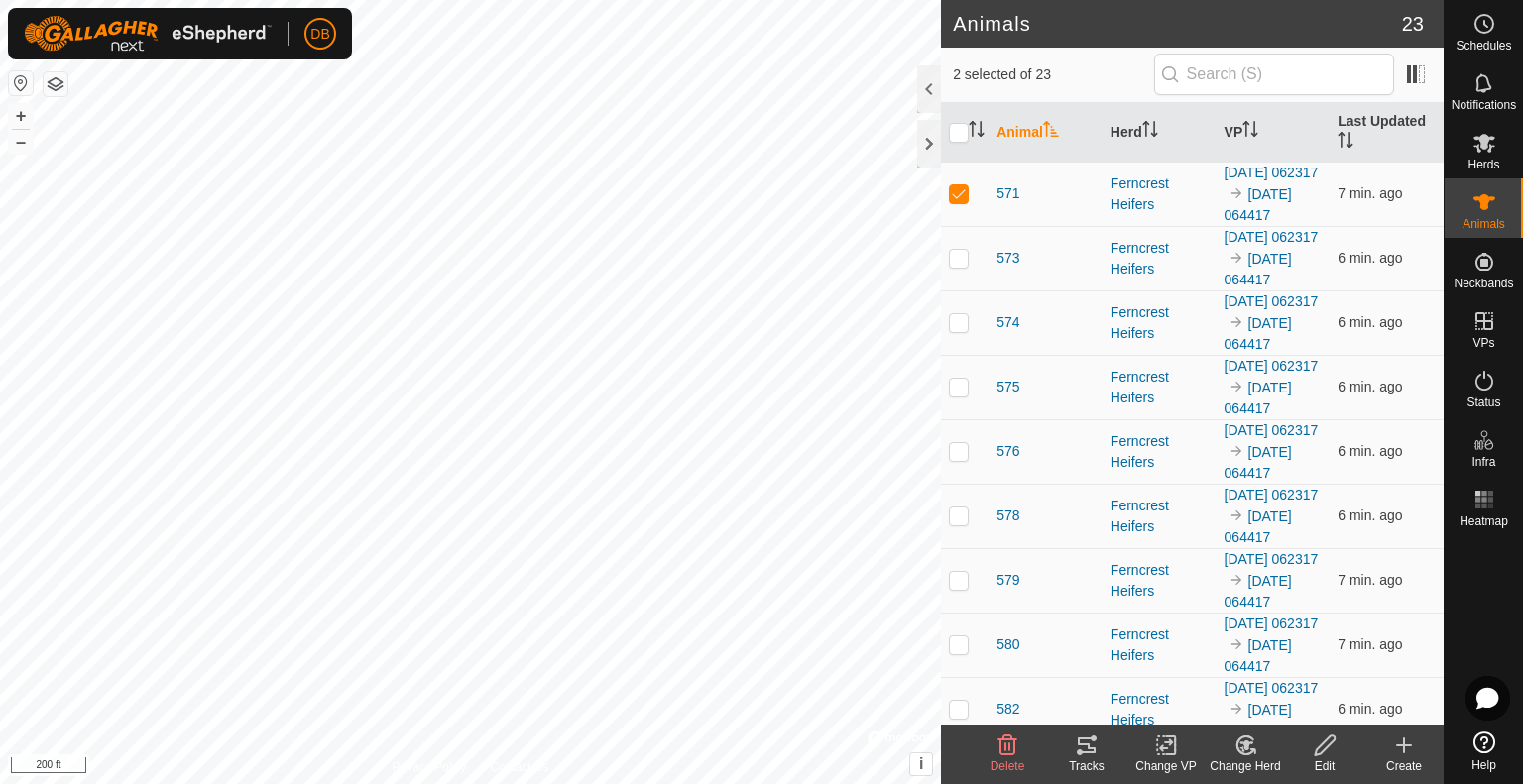 click on "Tracks" 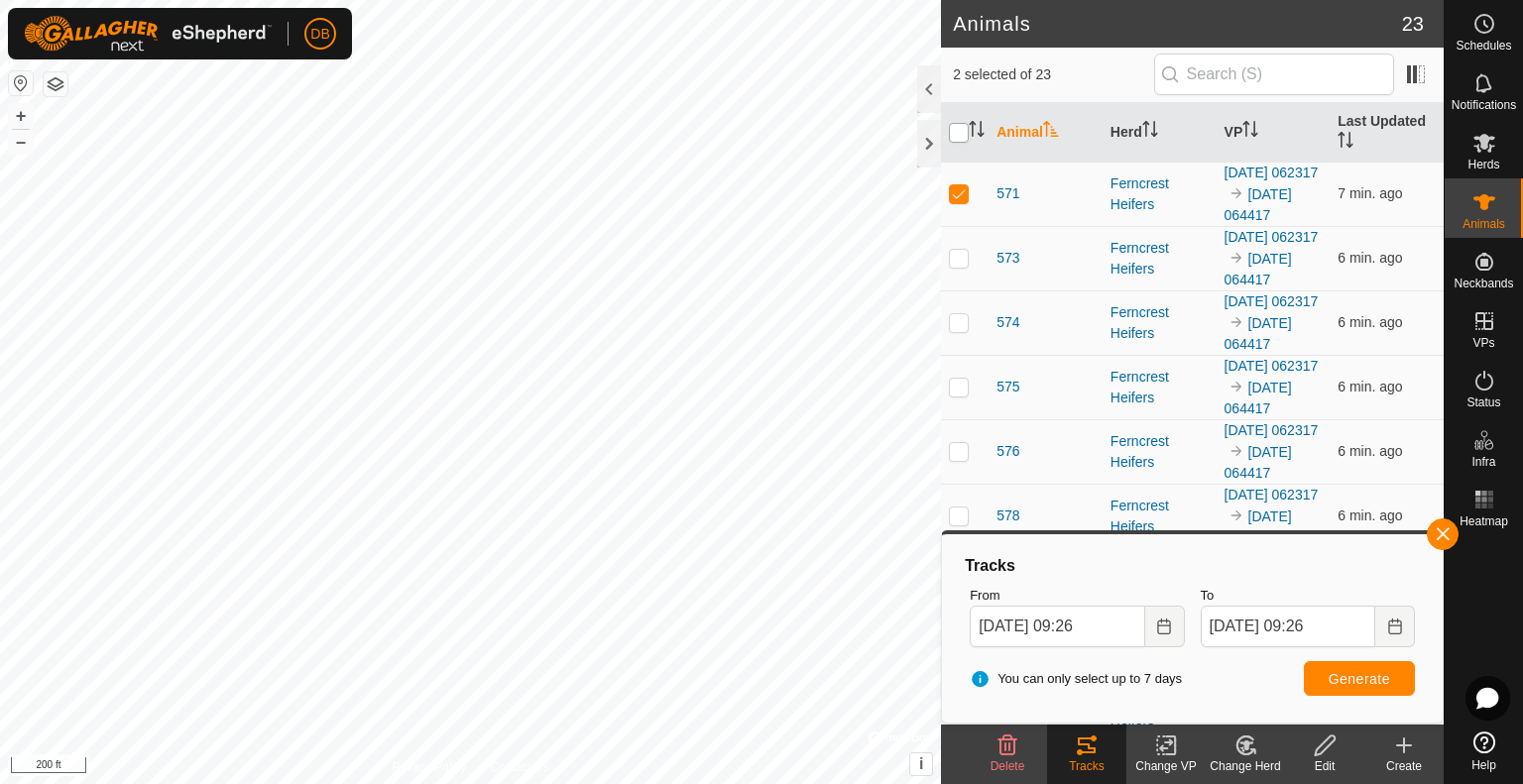 click at bounding box center (959, 133) 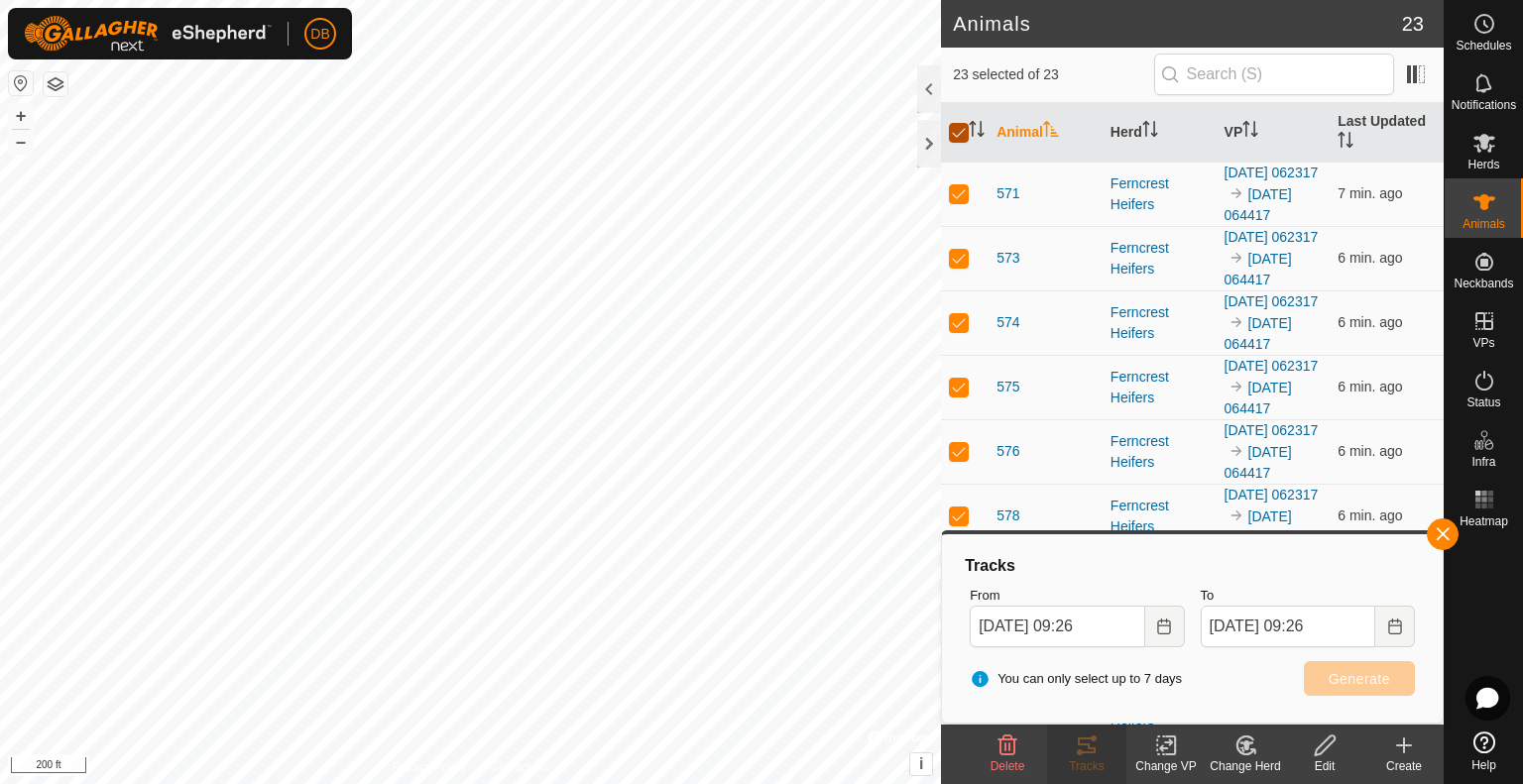 click at bounding box center (959, 133) 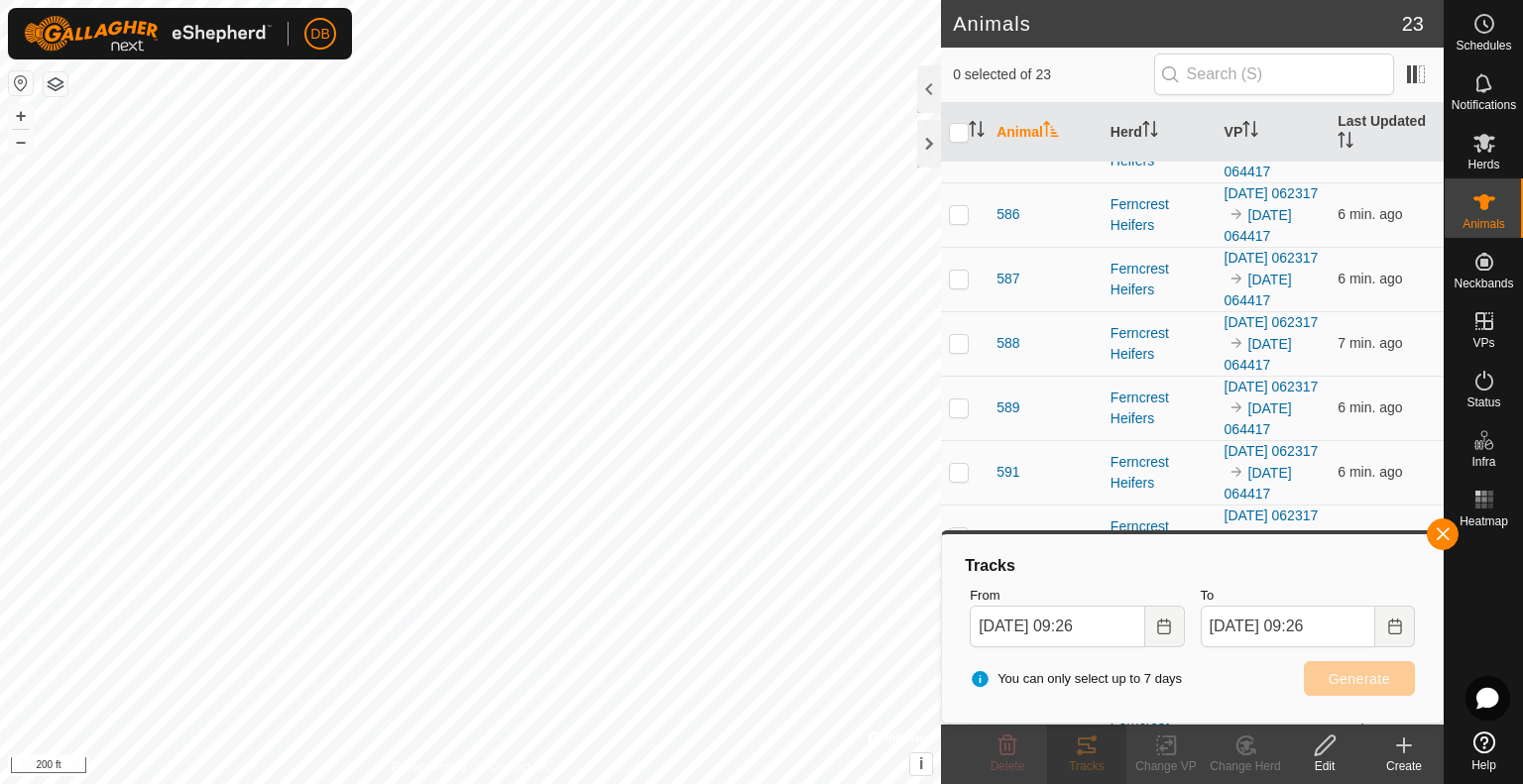 scroll, scrollTop: 793, scrollLeft: 0, axis: vertical 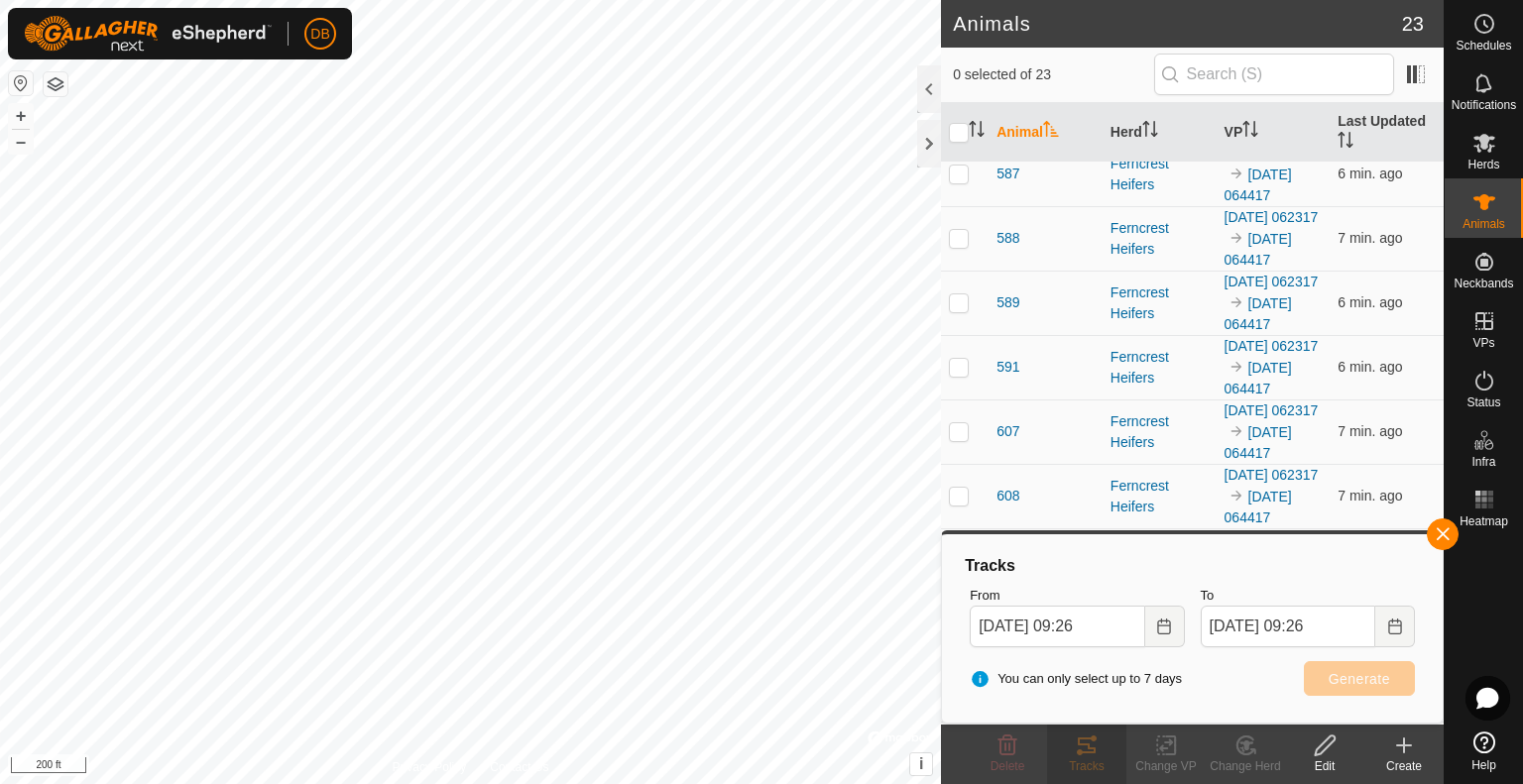 click at bounding box center (959, 109) 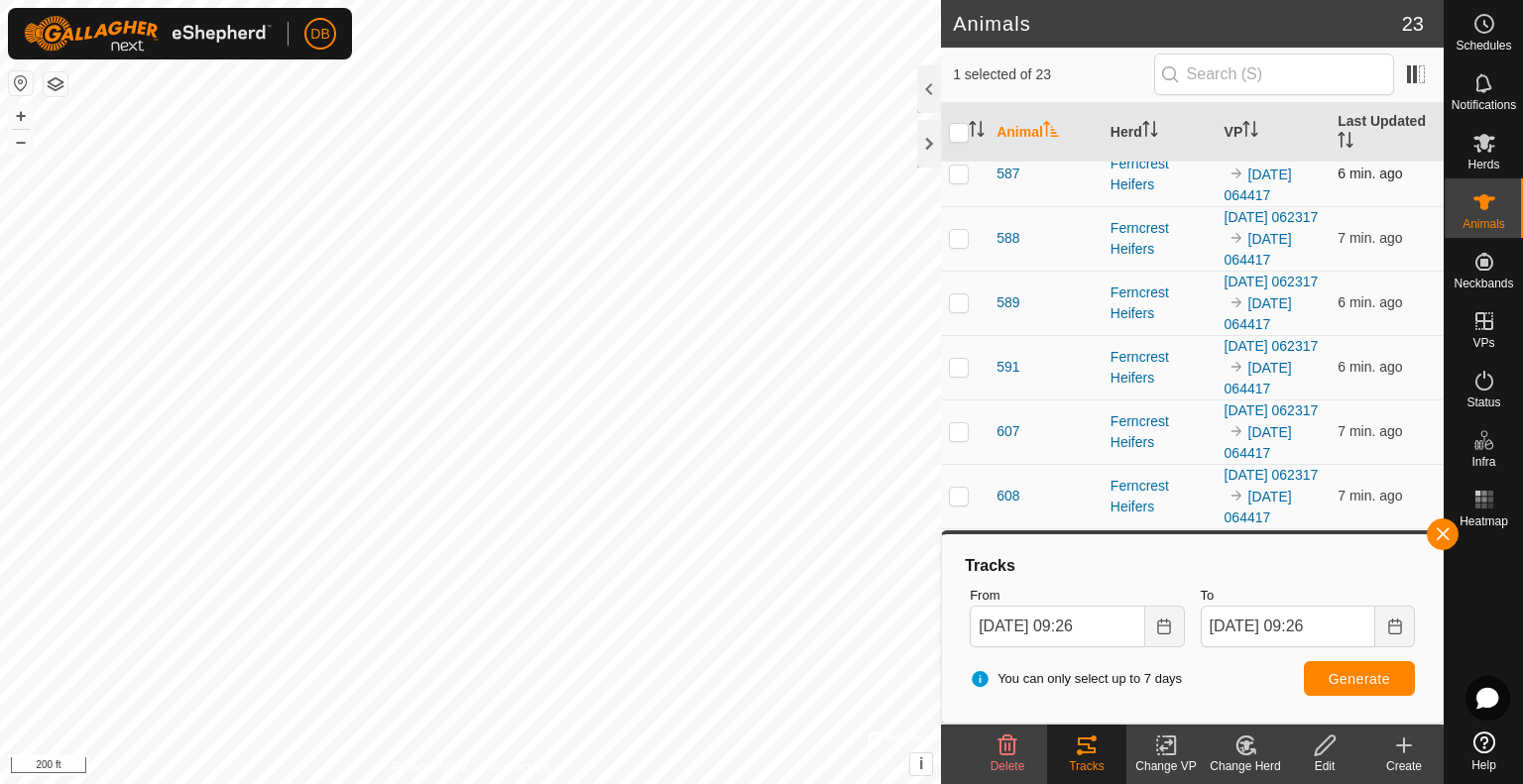 click at bounding box center [959, 173] 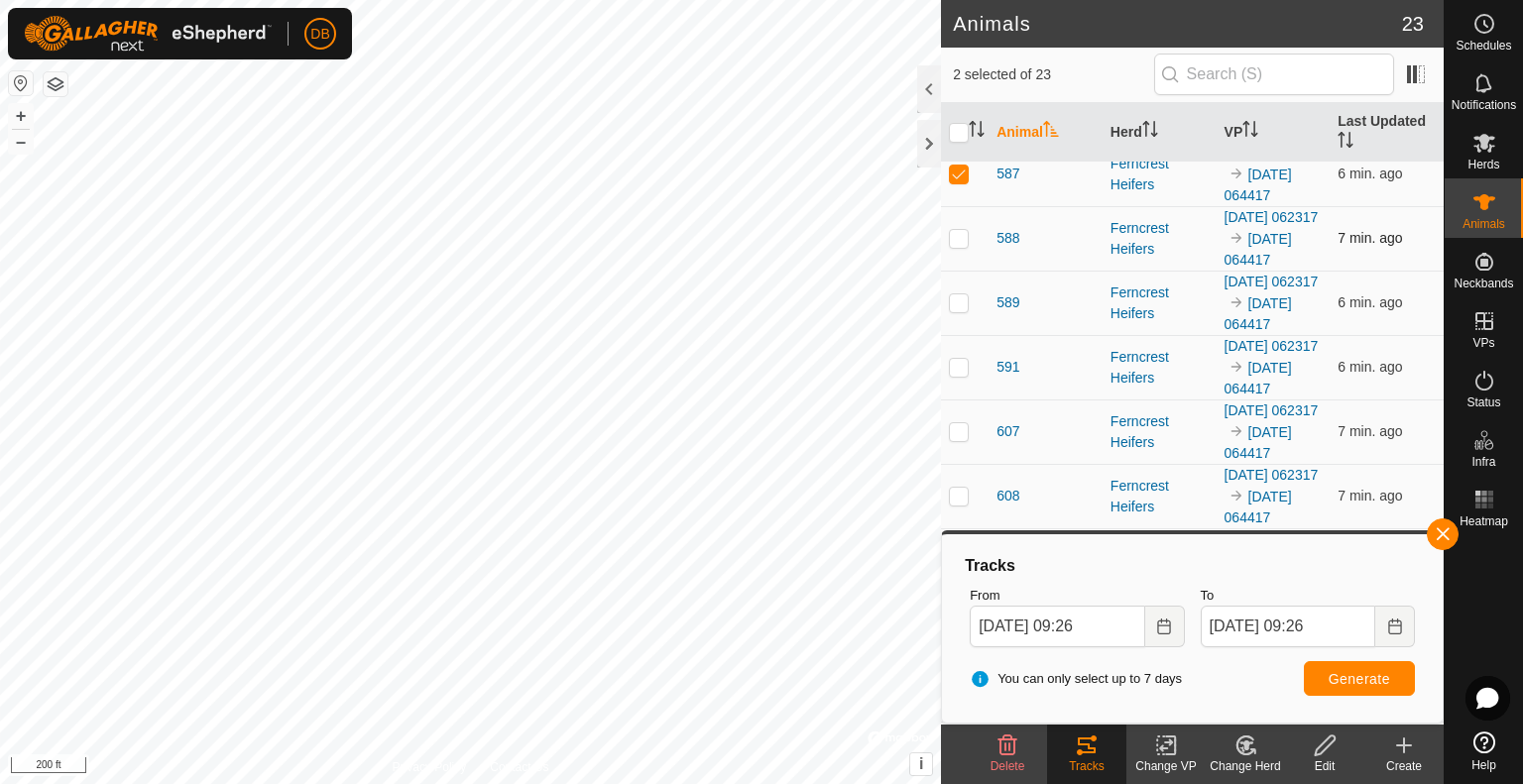 click at bounding box center (959, 238) 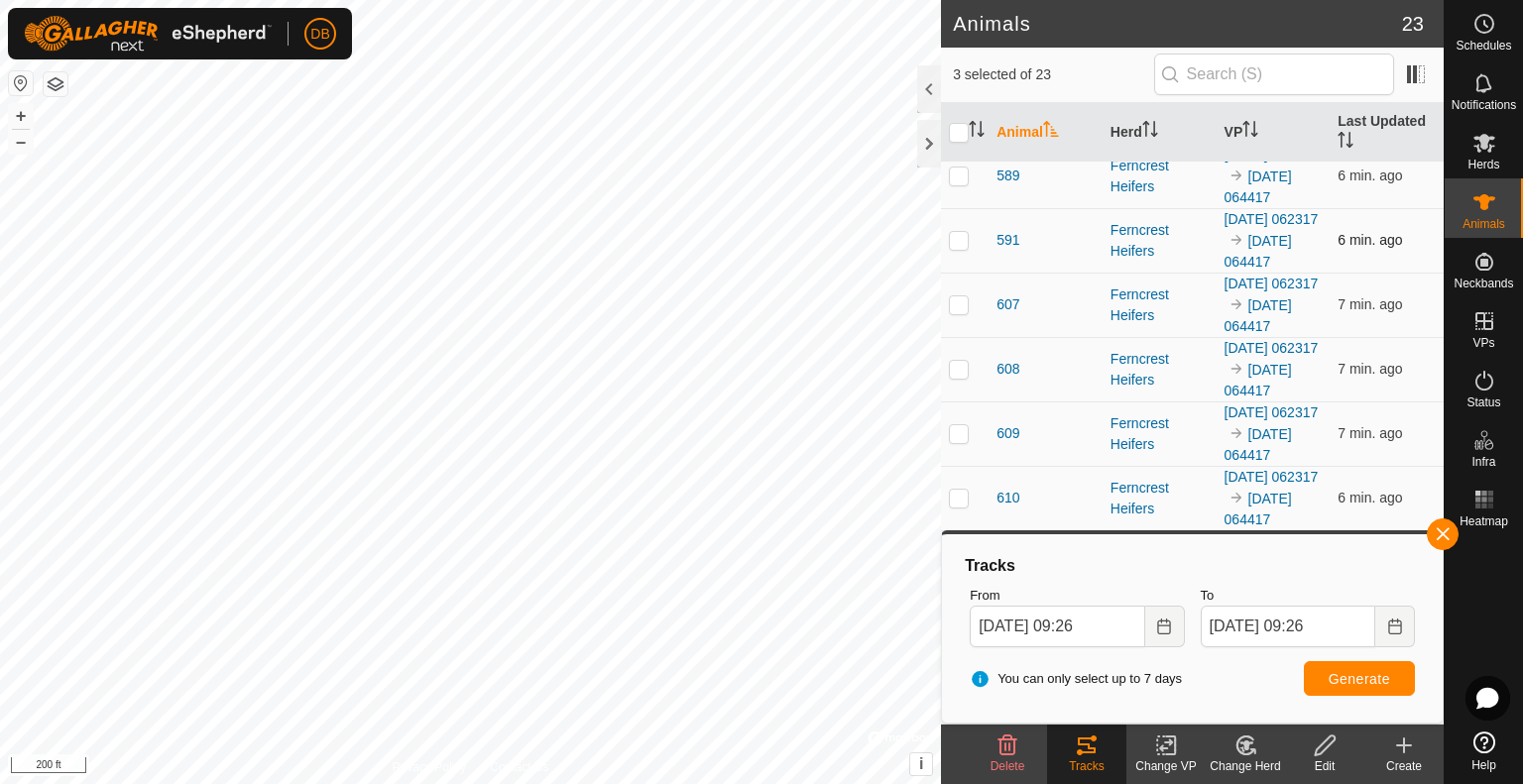 scroll, scrollTop: 1090, scrollLeft: 0, axis: vertical 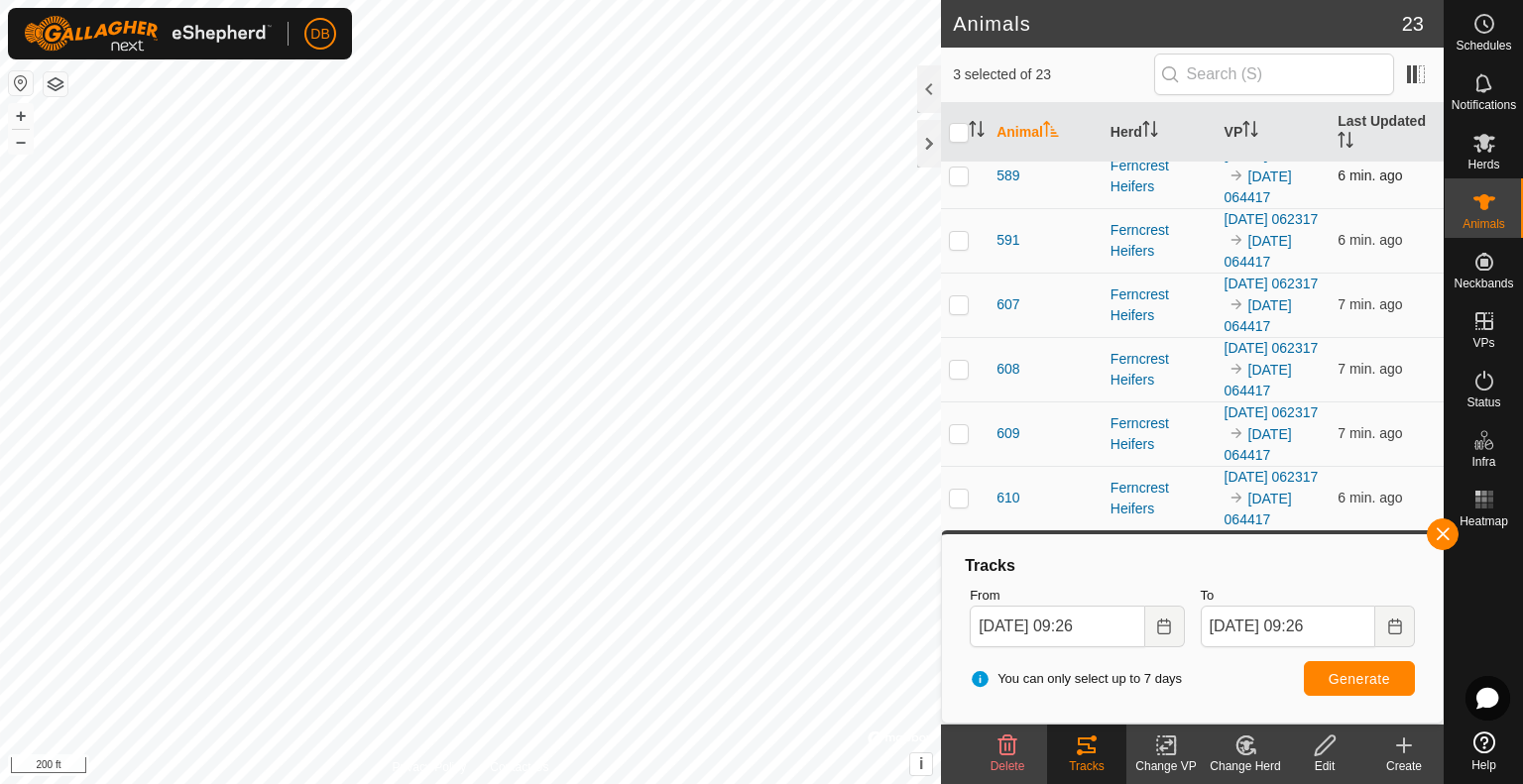 click at bounding box center [959, 175] 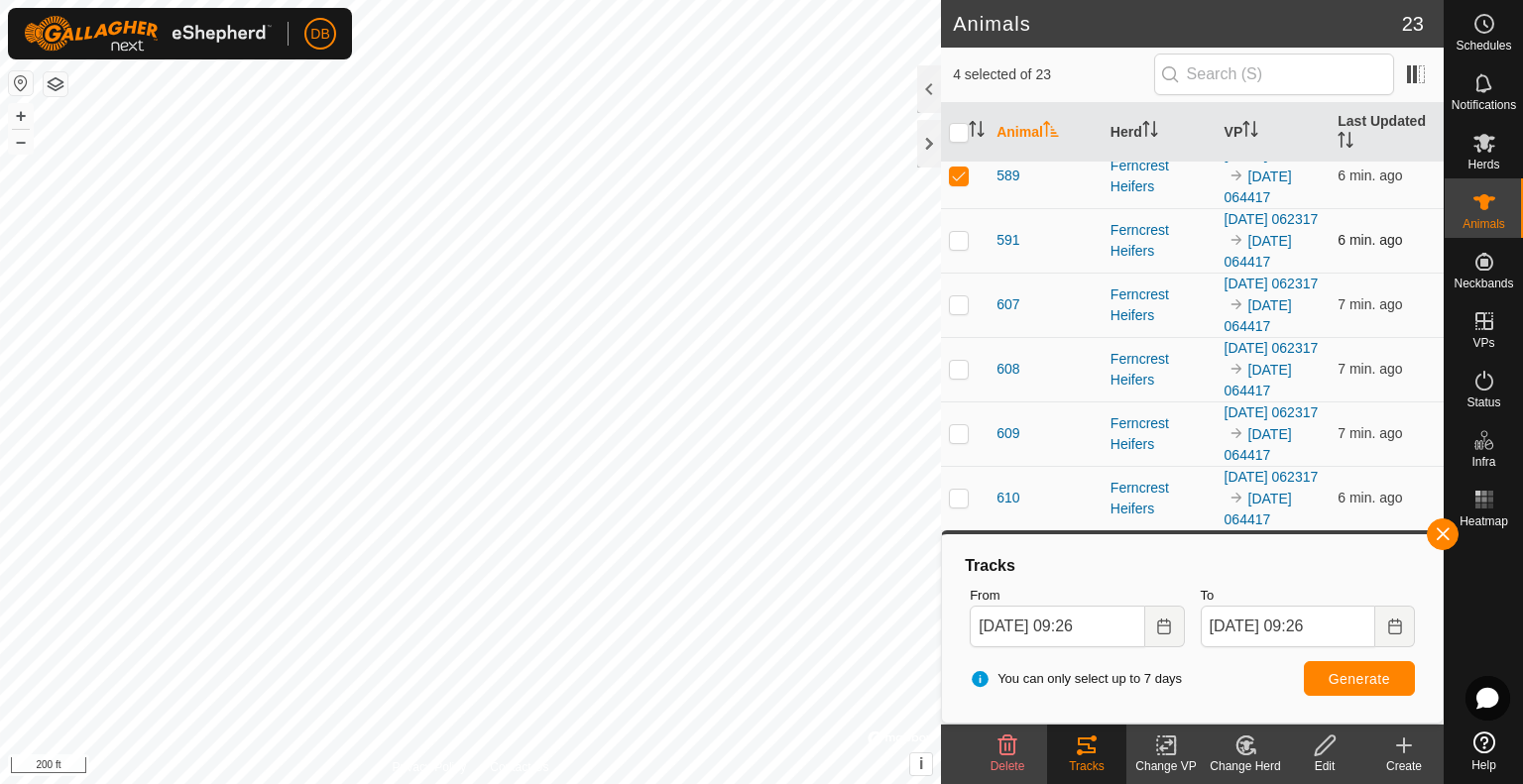 click at bounding box center (959, 240) 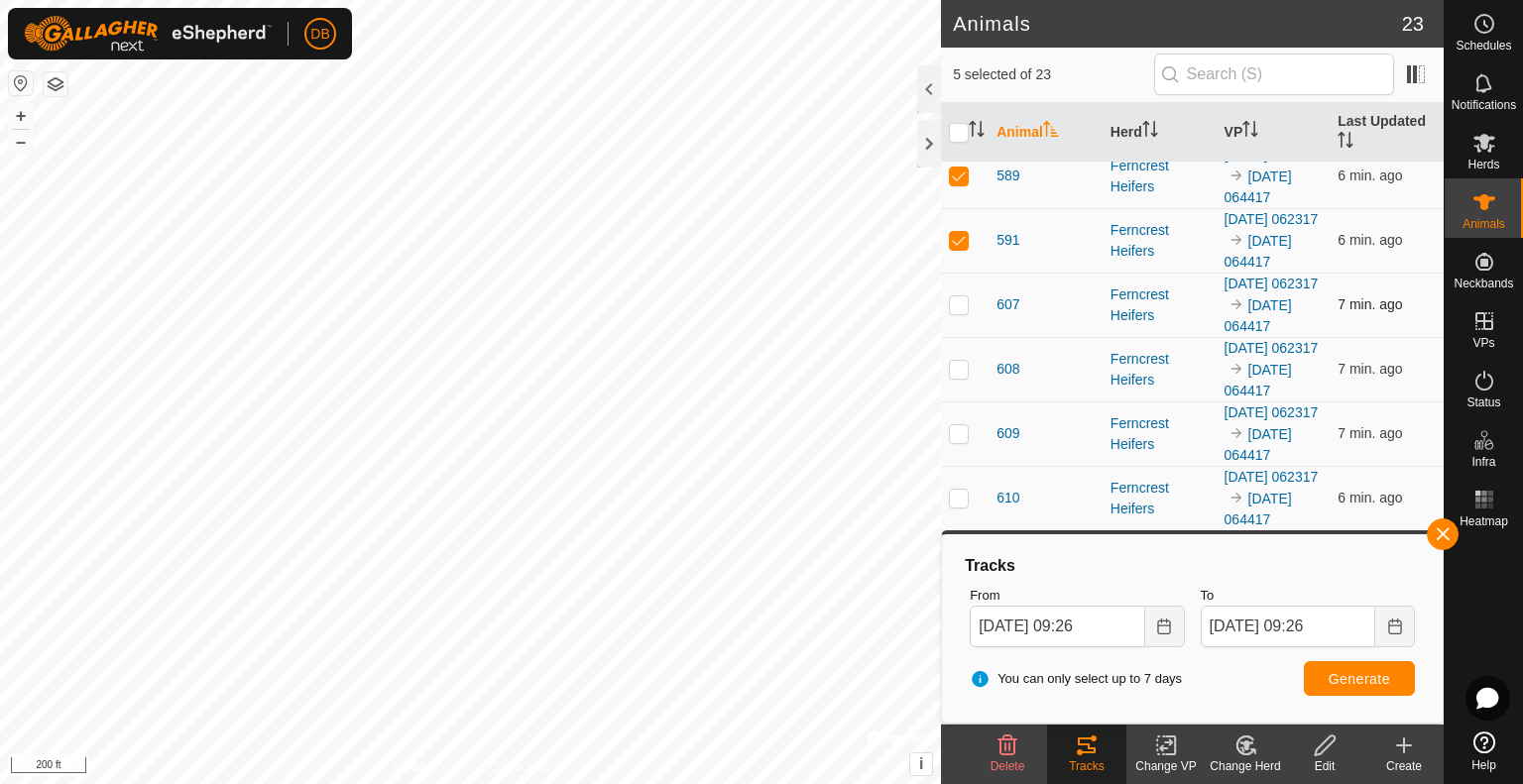 click at bounding box center [959, 304] 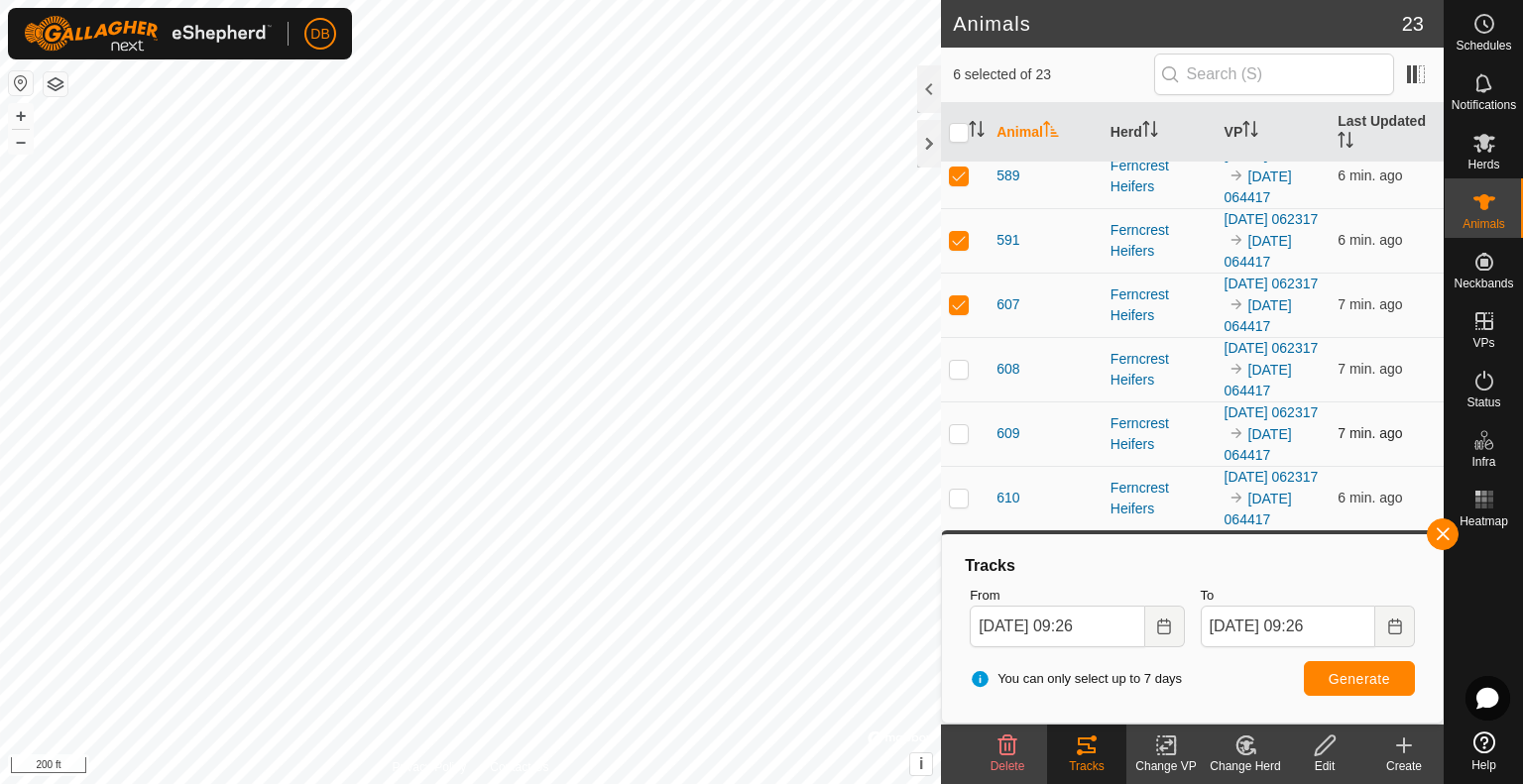 scroll, scrollTop: 1288, scrollLeft: 0, axis: vertical 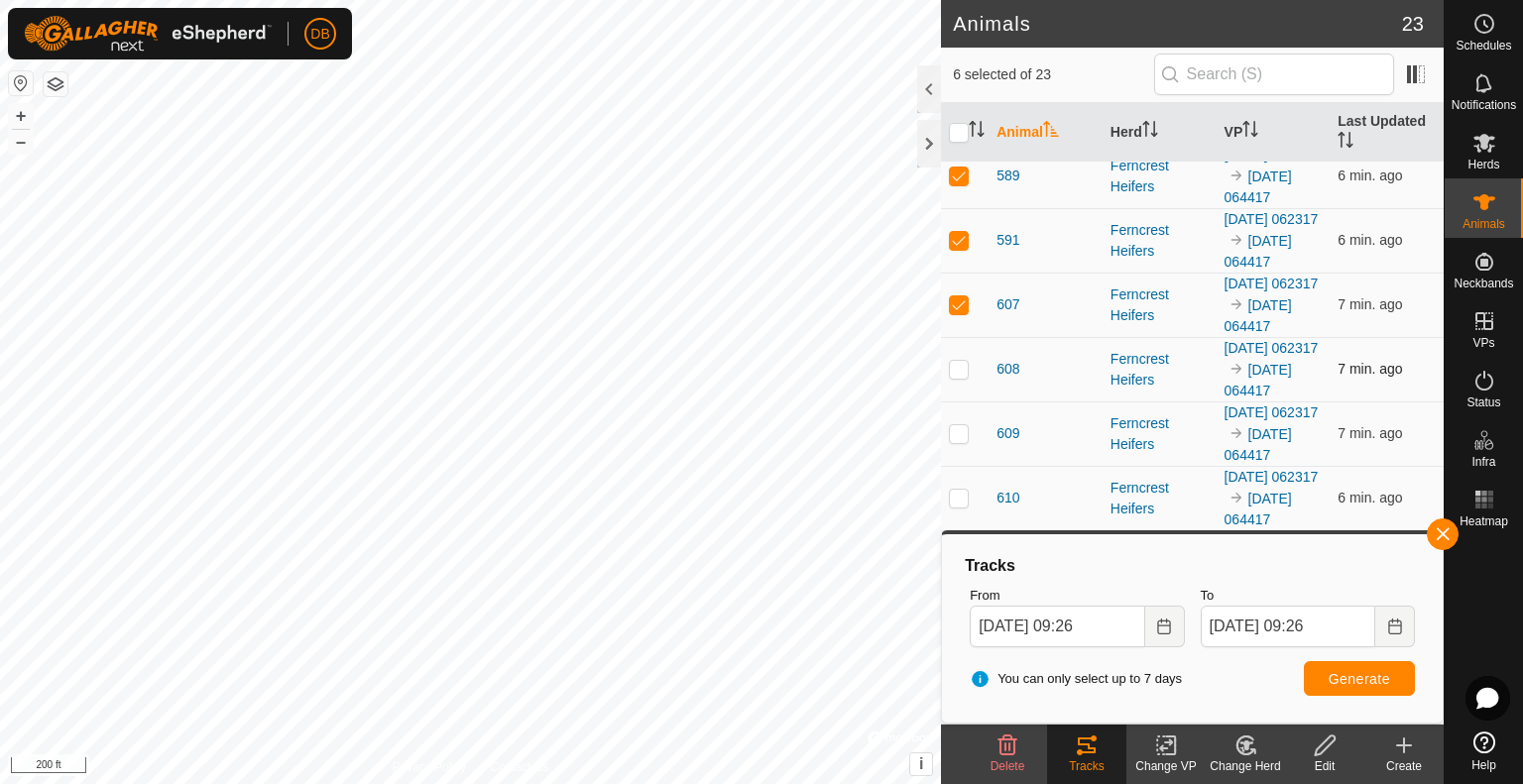 click at bounding box center [959, 369] 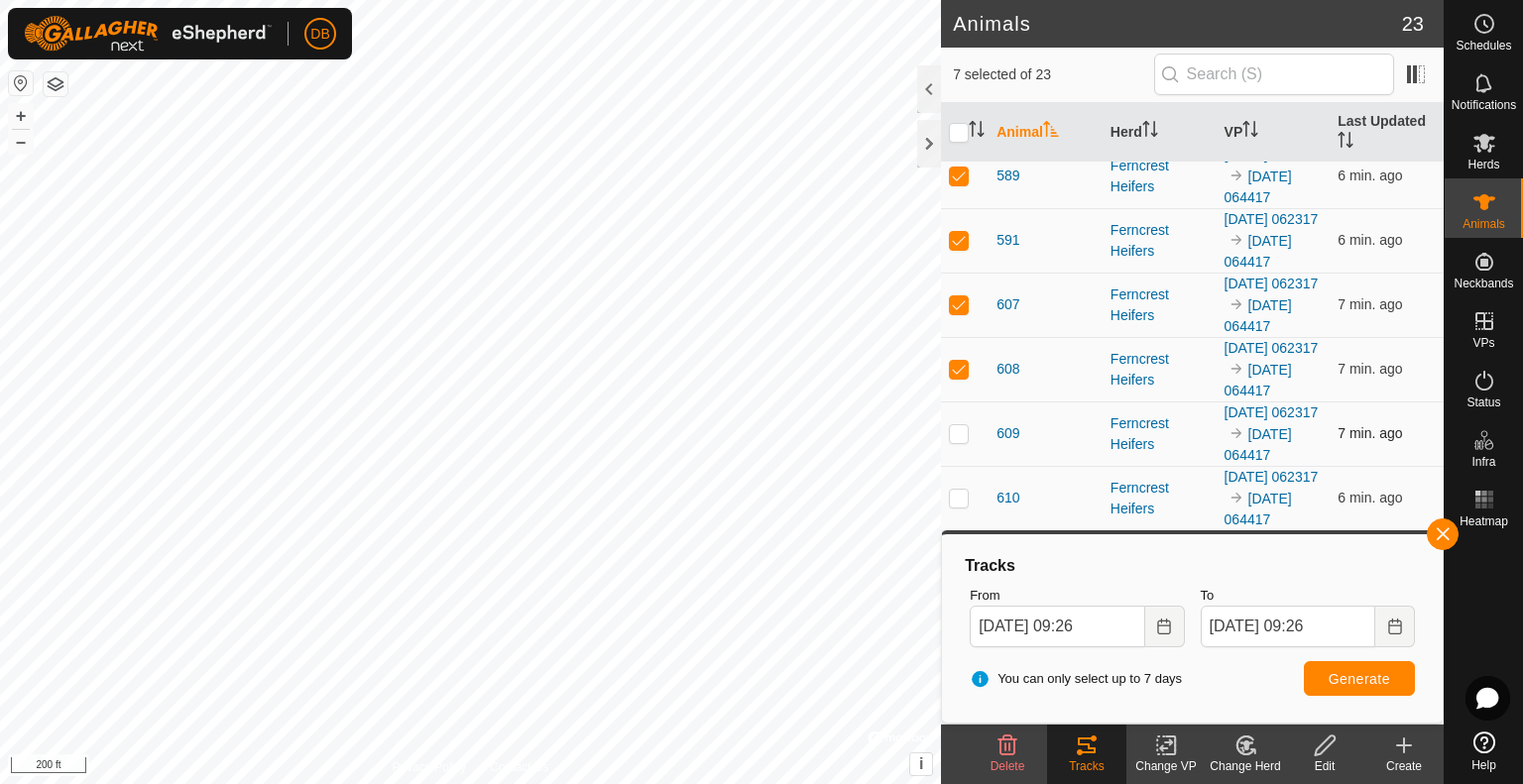 click at bounding box center (959, 433) 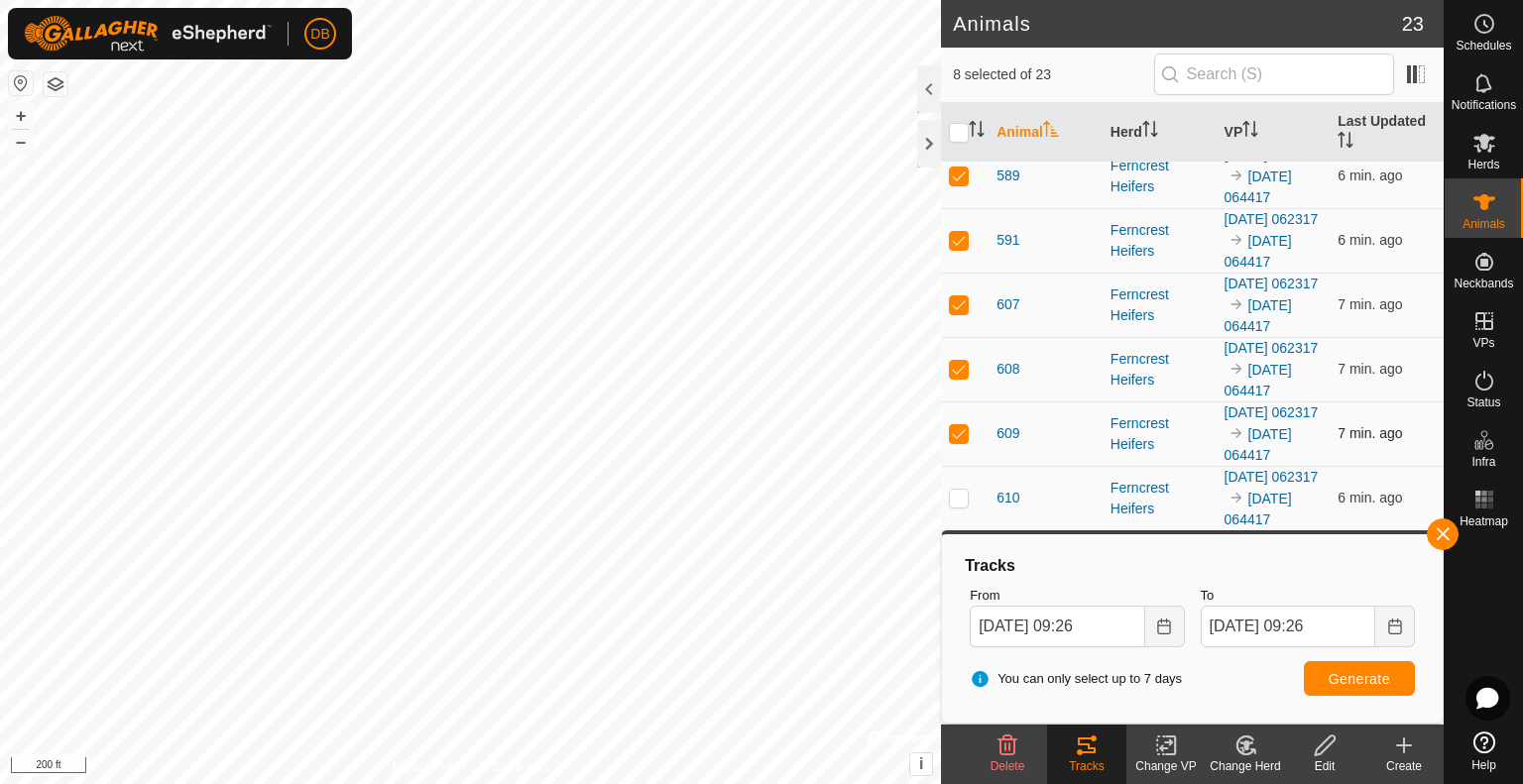 scroll, scrollTop: 1388, scrollLeft: 0, axis: vertical 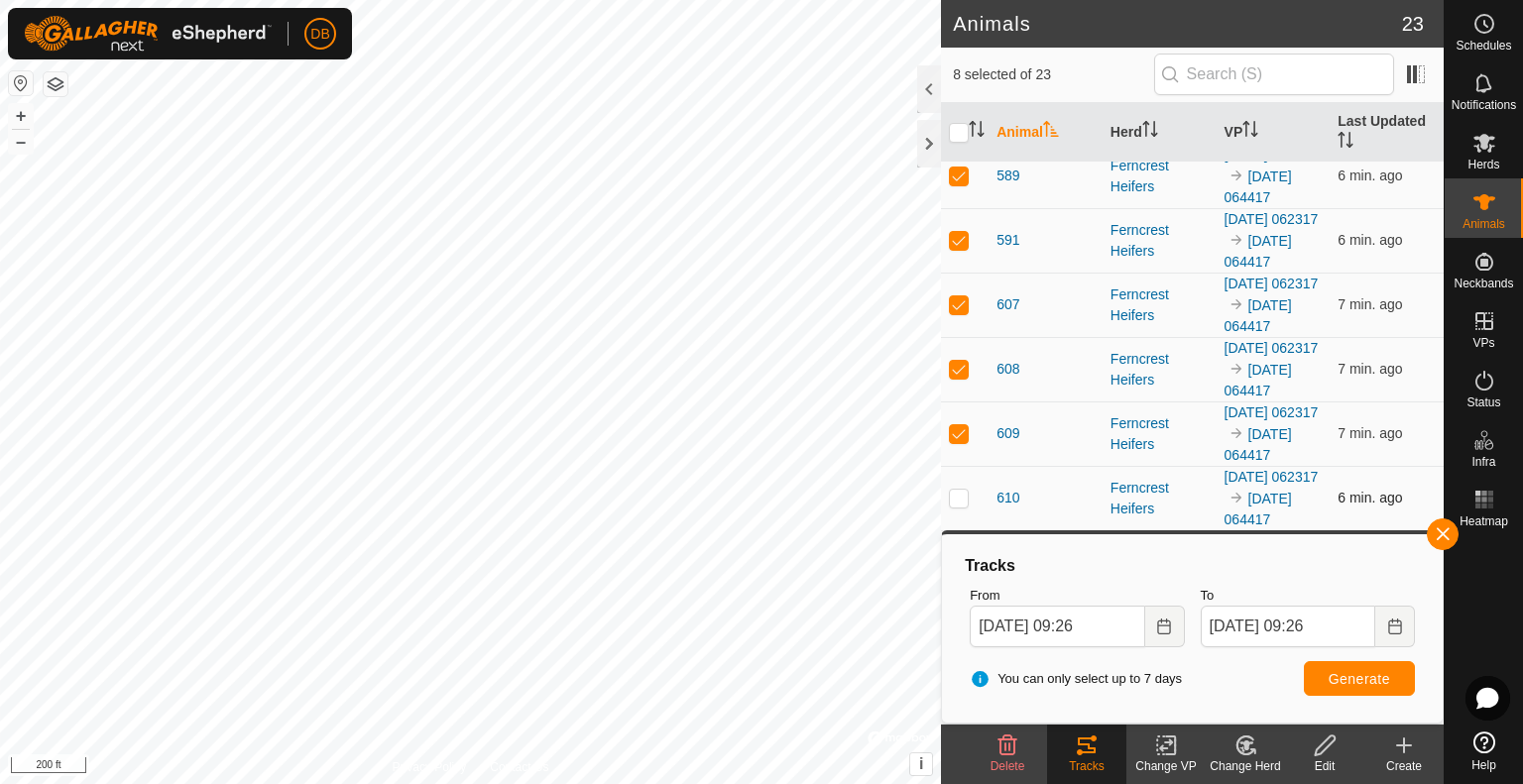click at bounding box center (959, 498) 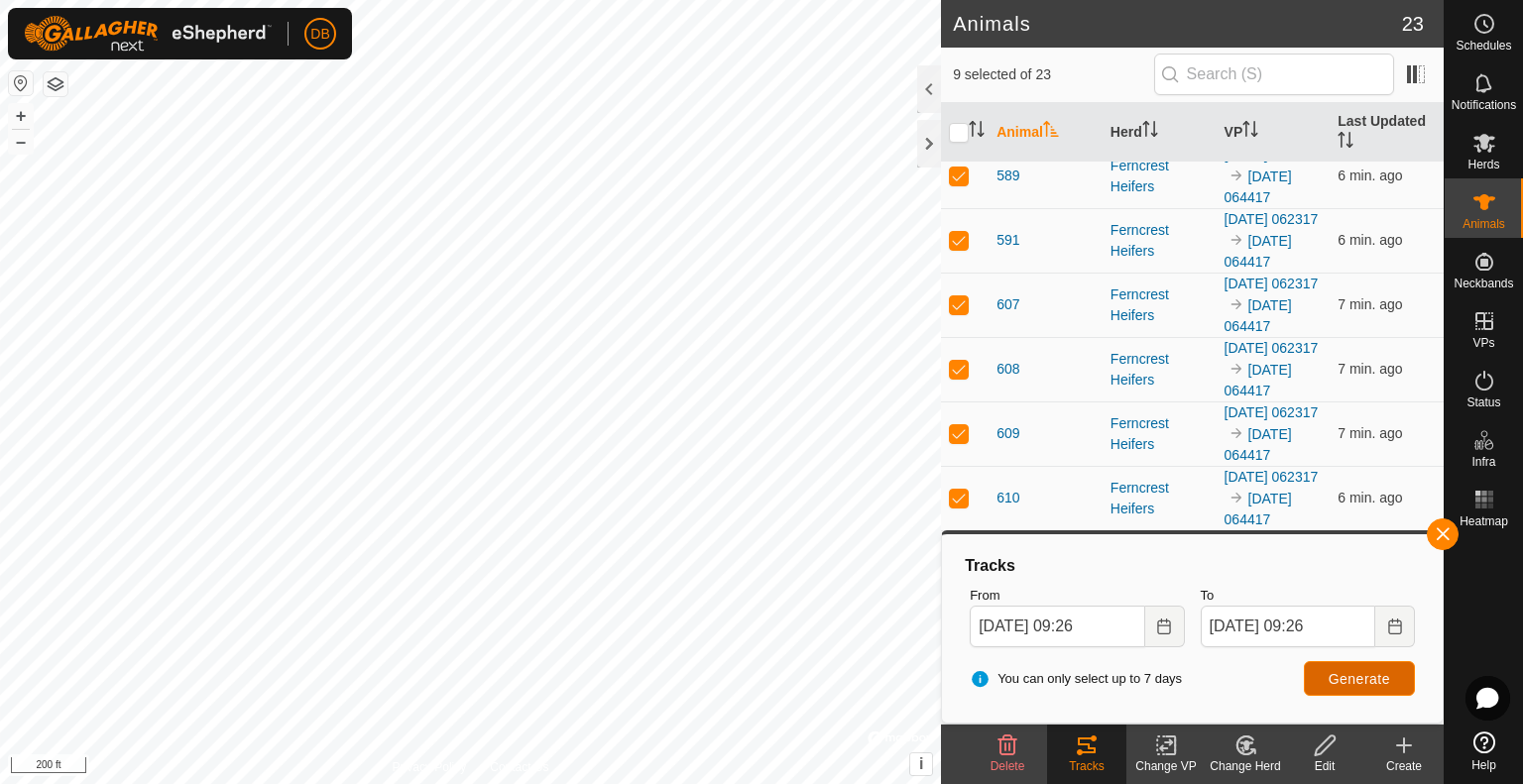 click on "Generate" at bounding box center (1359, 679) 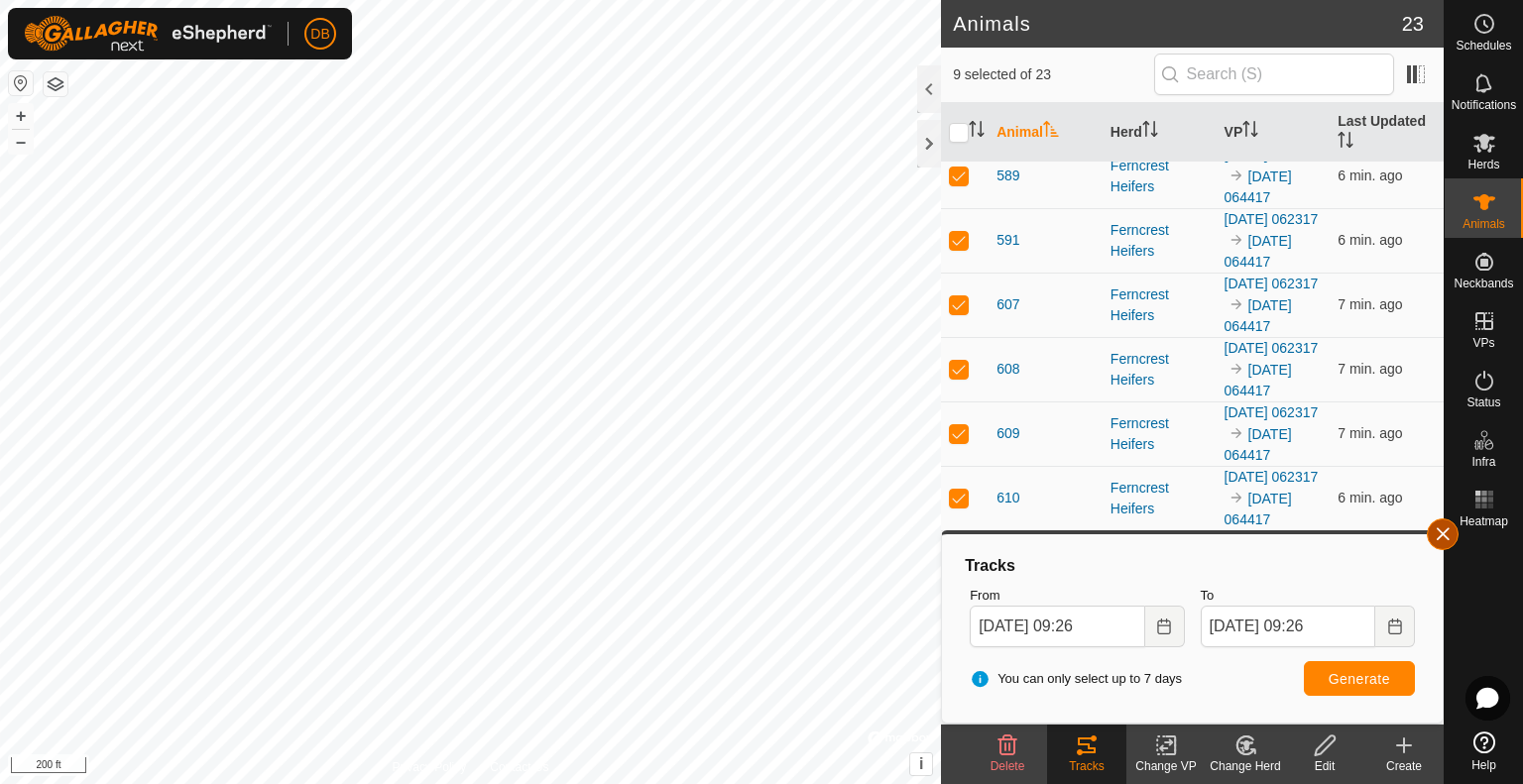 click at bounding box center (1443, 534) 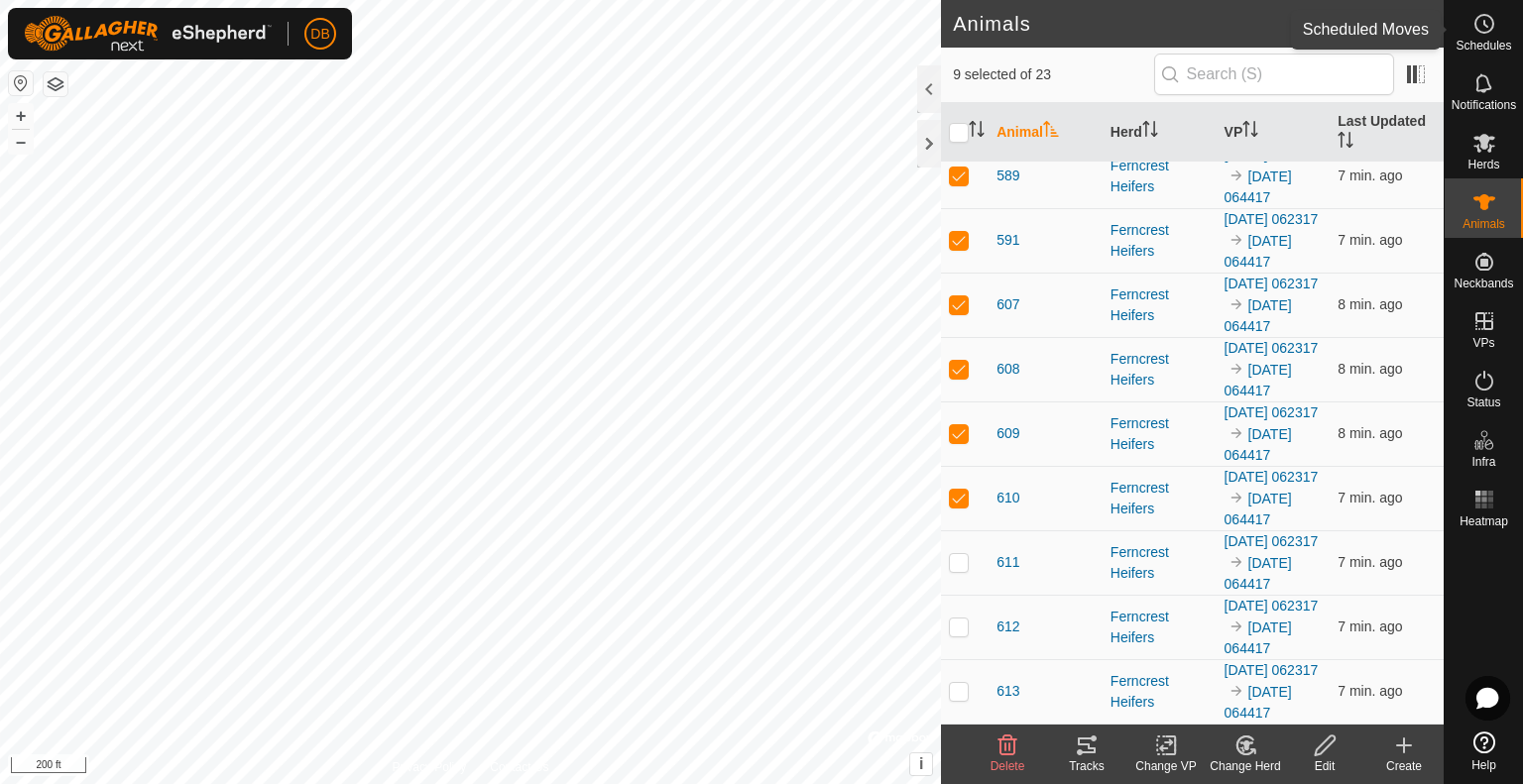 click 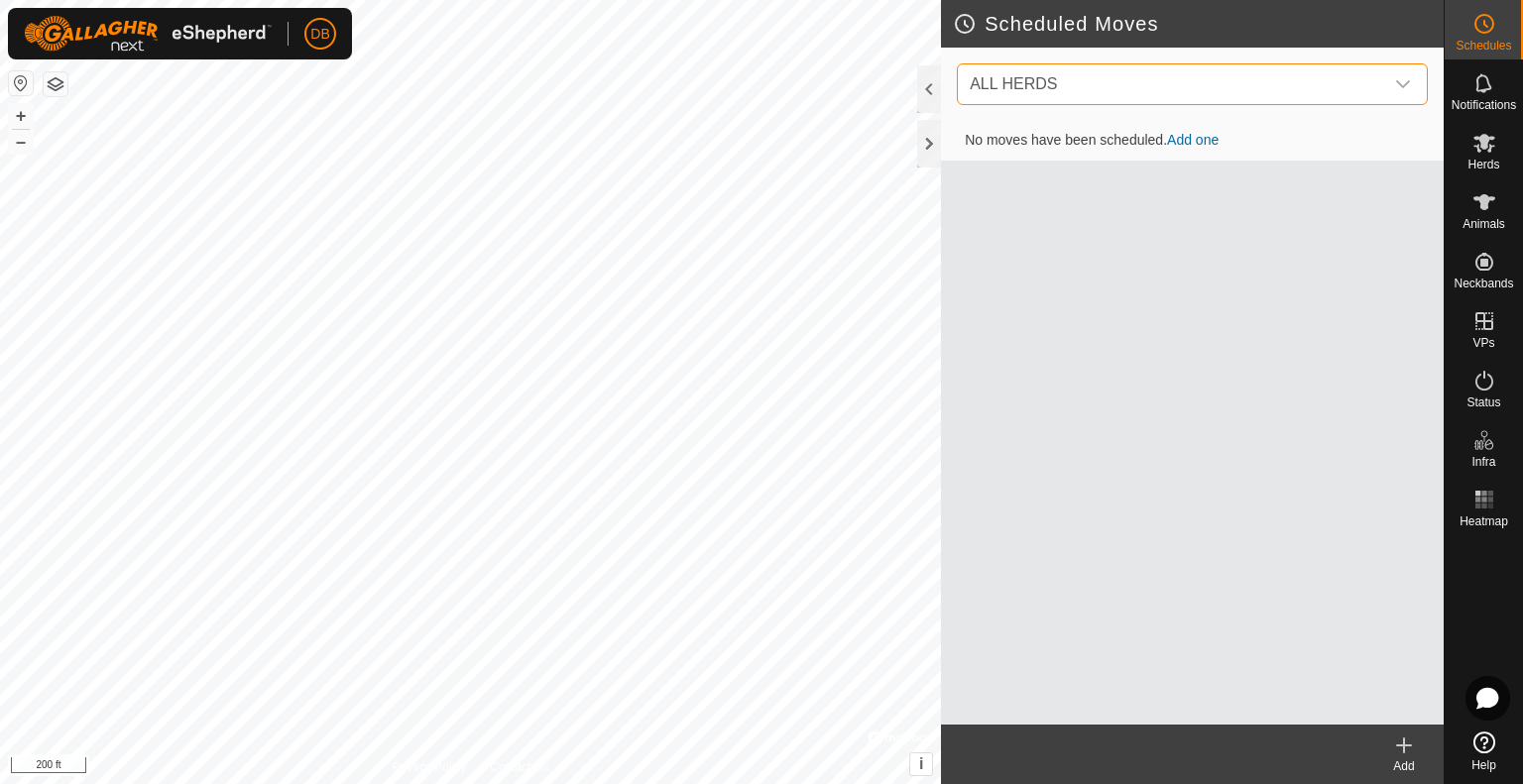 click on "ALL HERDS" at bounding box center (1172, 84) 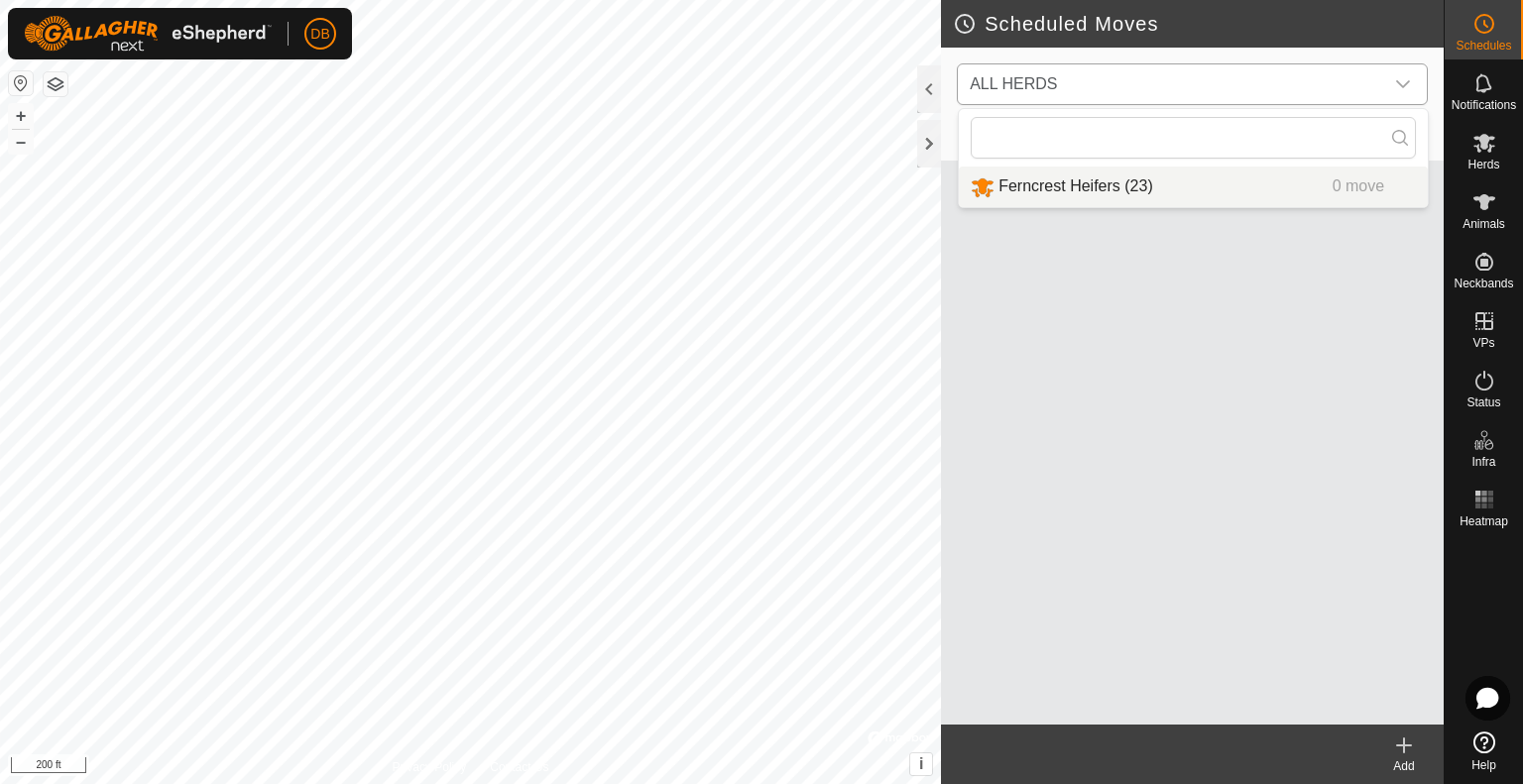 click on "Ferncrest Heifers (23) 0 move" at bounding box center [1193, 186] 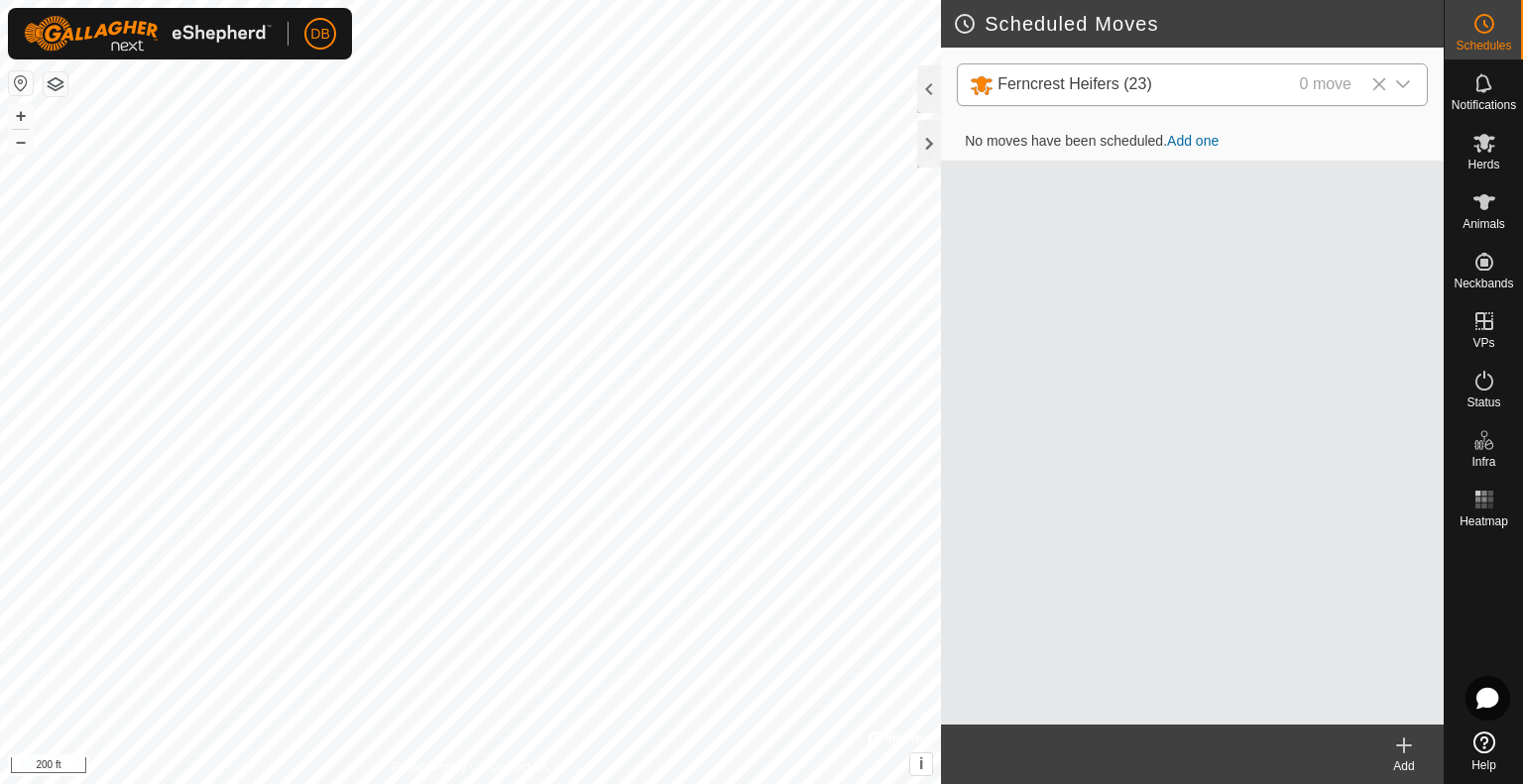 click on "Add one" at bounding box center [1193, 141] 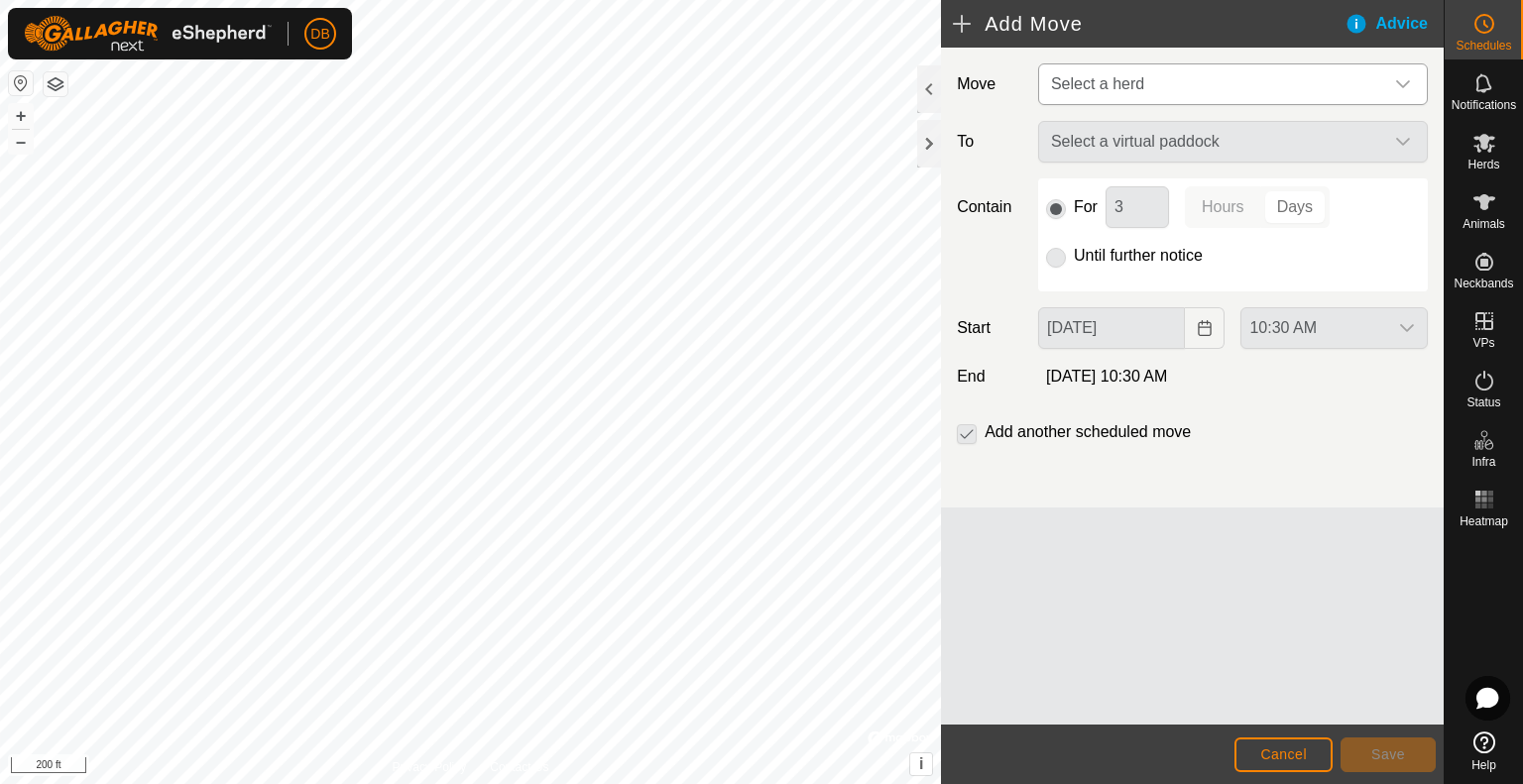click on "Select a herd" at bounding box center [1213, 84] 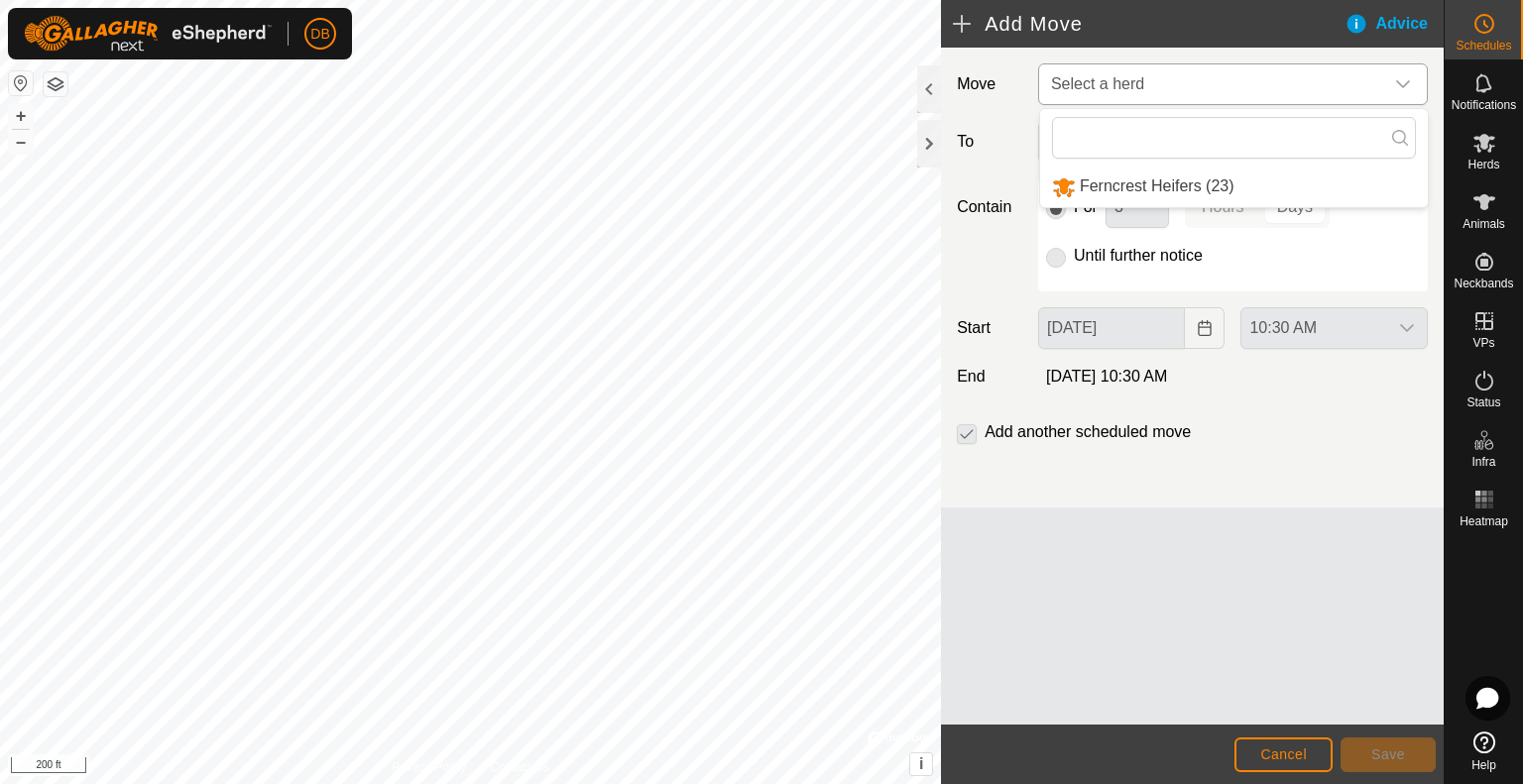click on "Ferncrest Heifers (23)" at bounding box center (1233, 186) 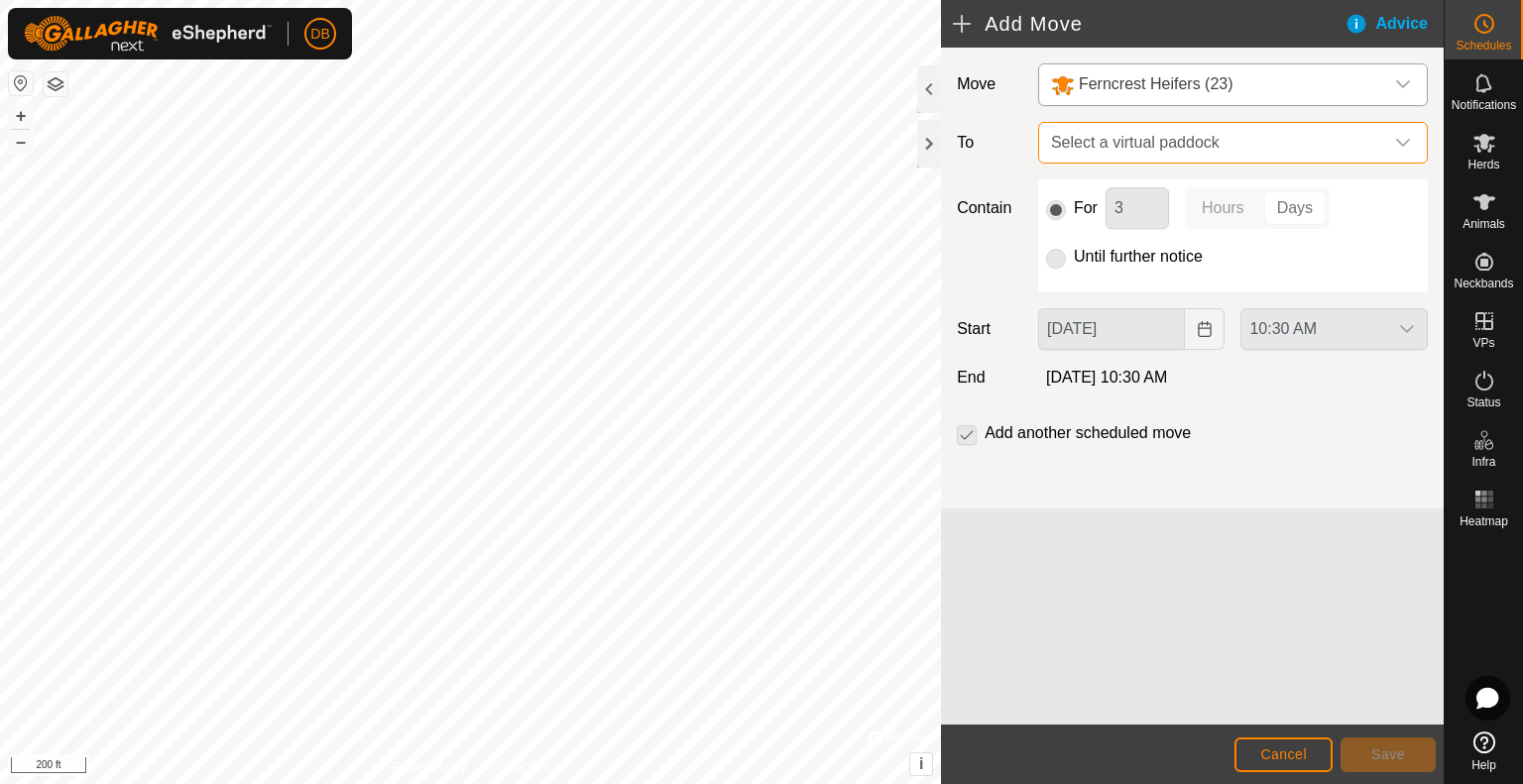 click on "Select a virtual paddock" at bounding box center [1213, 143] 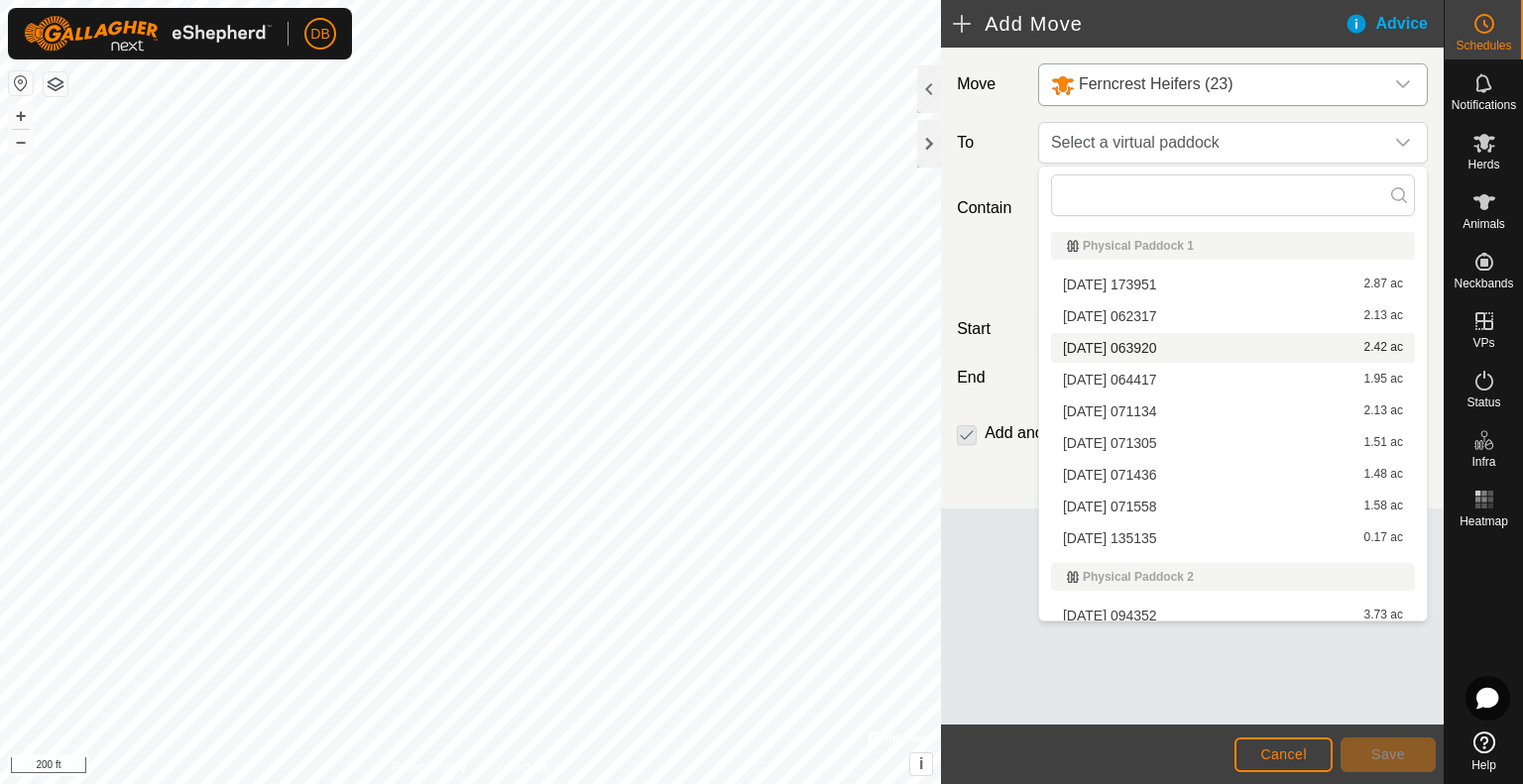 click on "[DATE] 063920  2.42 ac" at bounding box center [1232, 348] 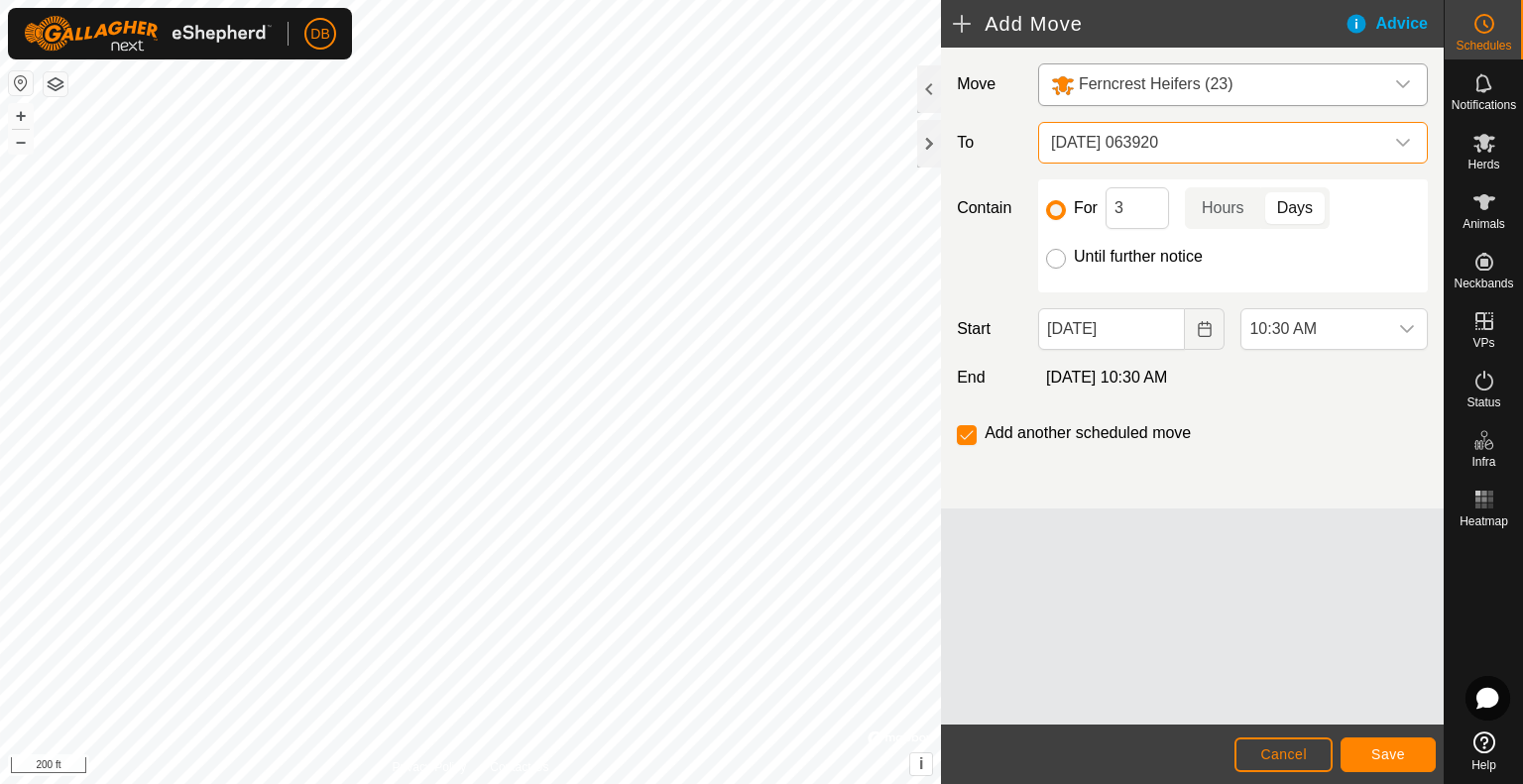 click on "Until further notice" at bounding box center (1056, 259) 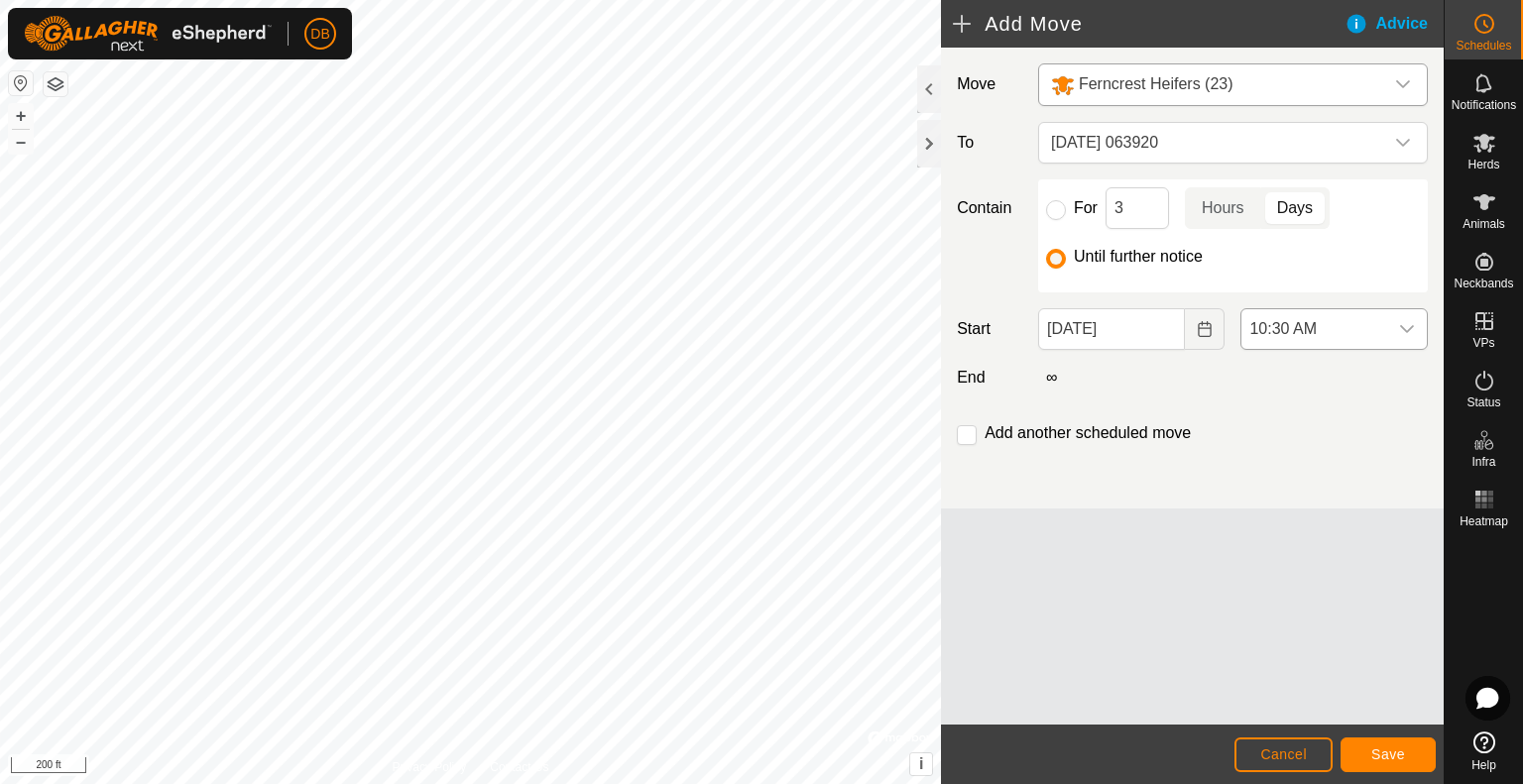 click on "10:30 AM" at bounding box center [1314, 329] 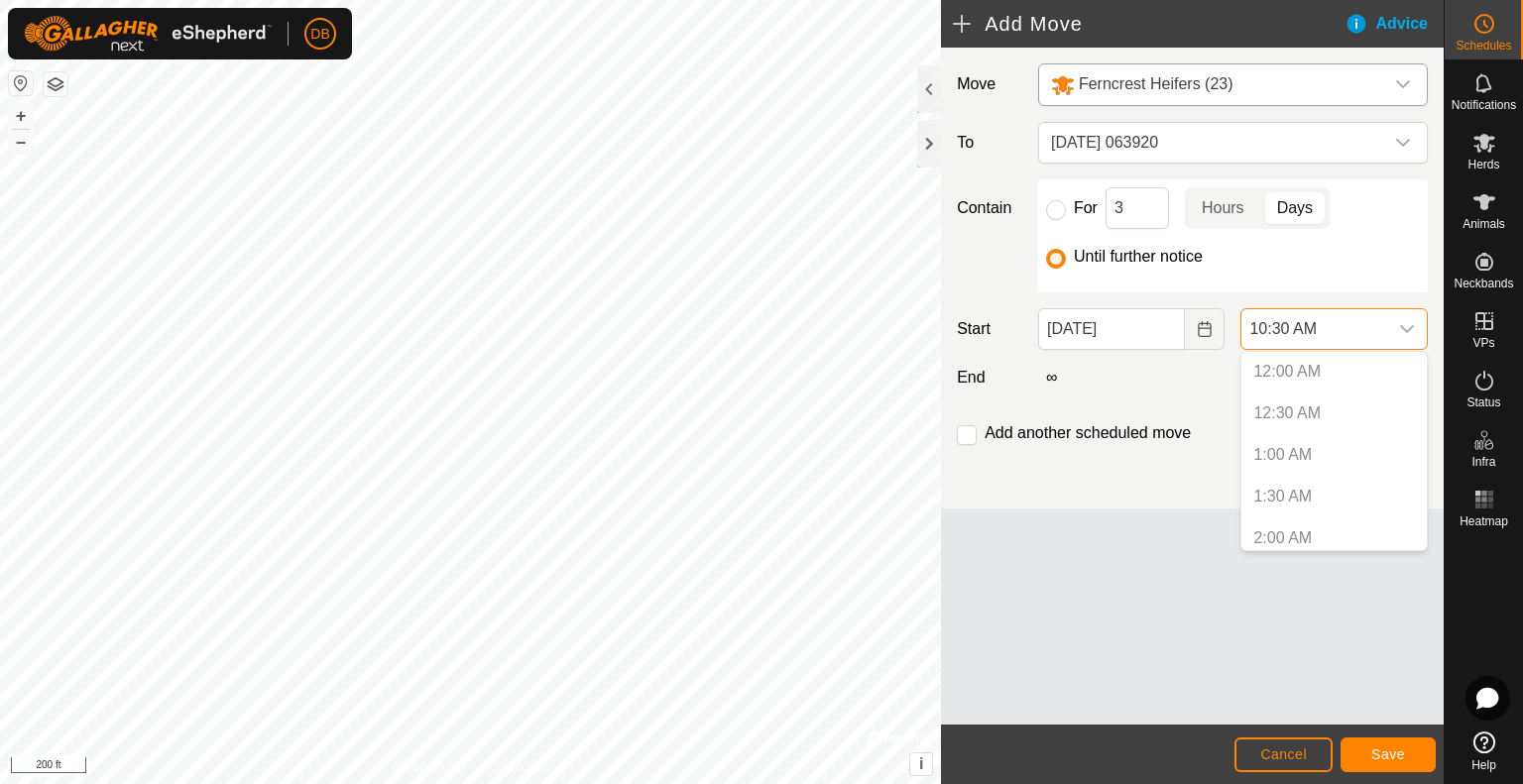 scroll, scrollTop: 716, scrollLeft: 0, axis: vertical 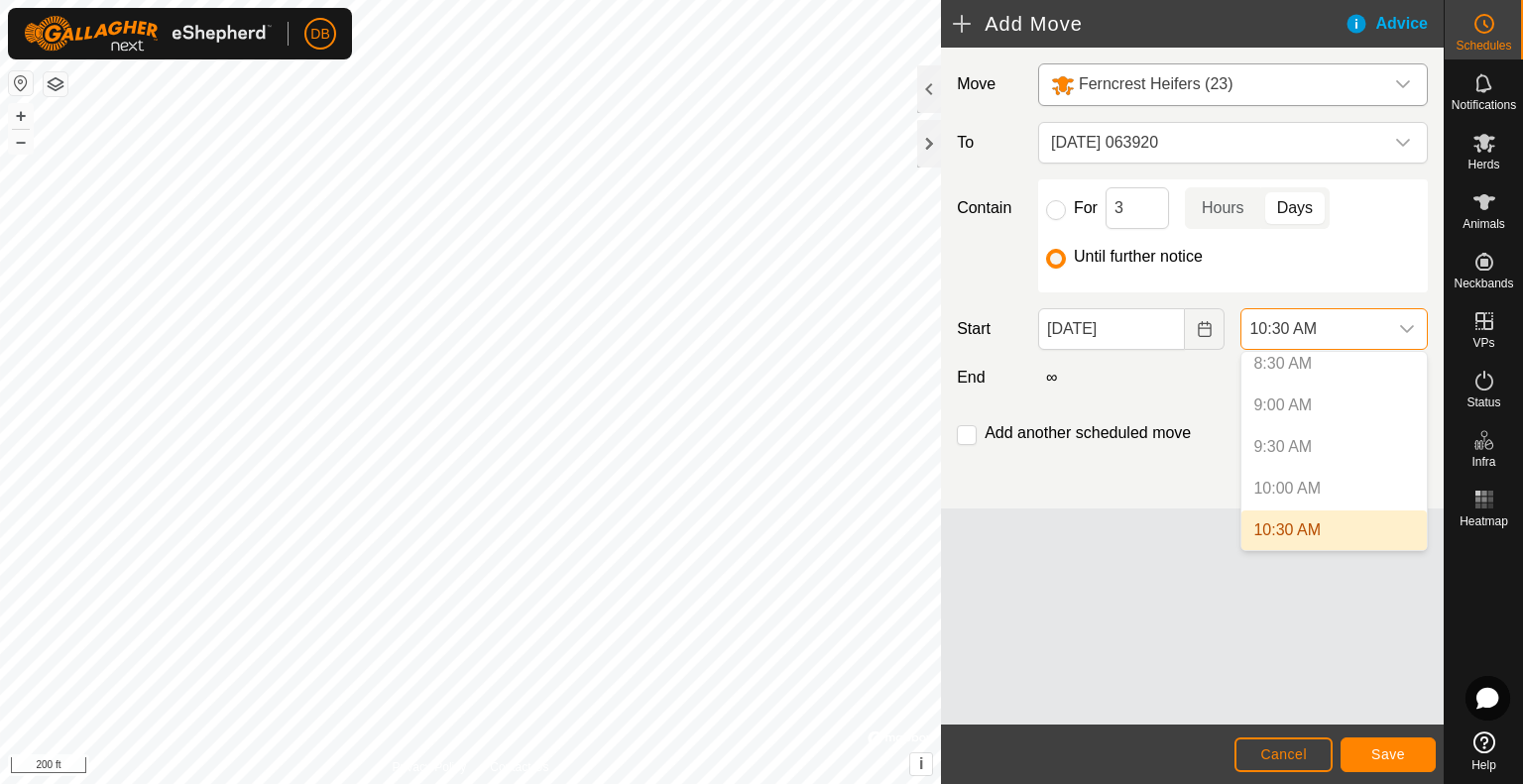 click on "10:30 AM" at bounding box center [1334, 530] 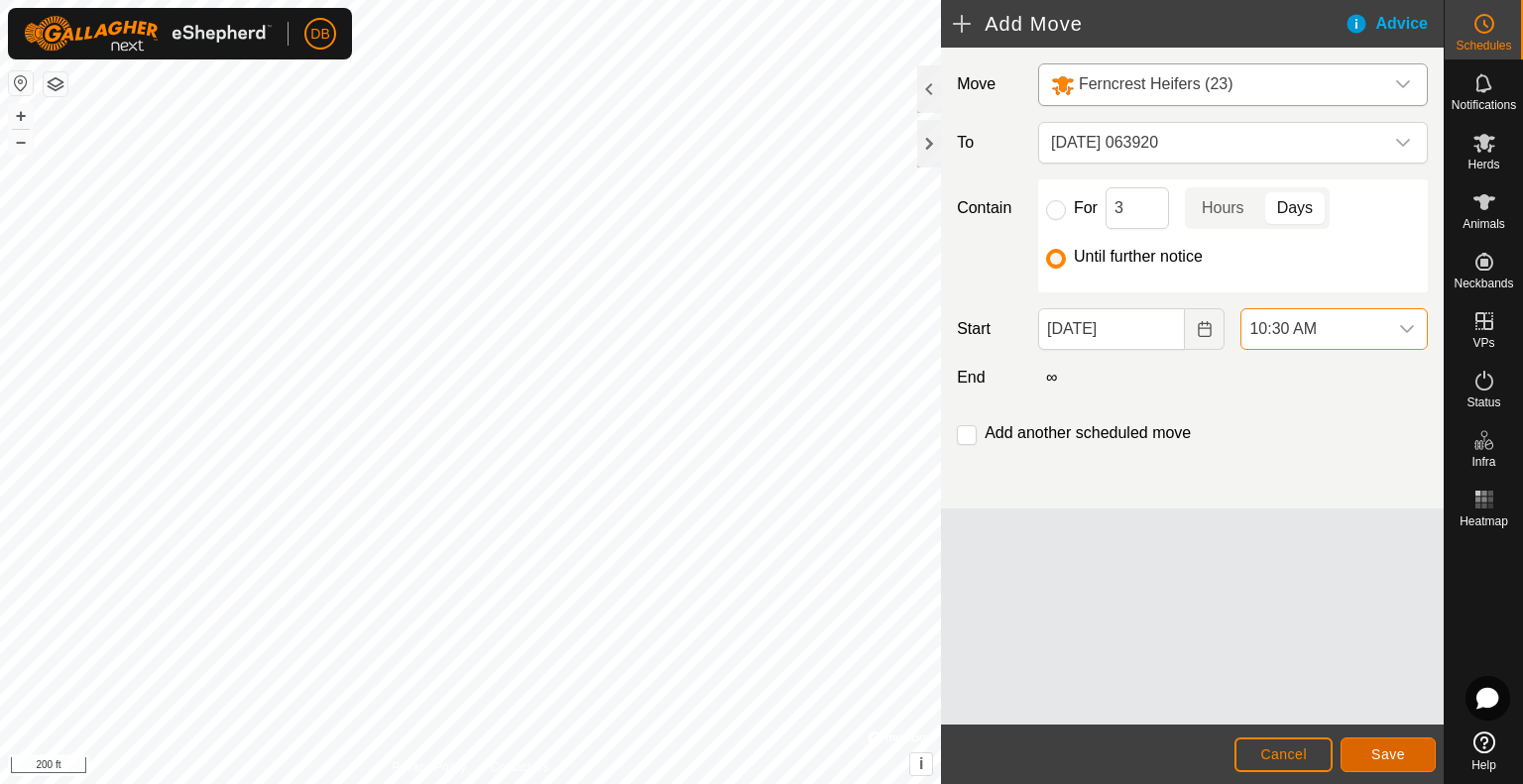 click on "Save" 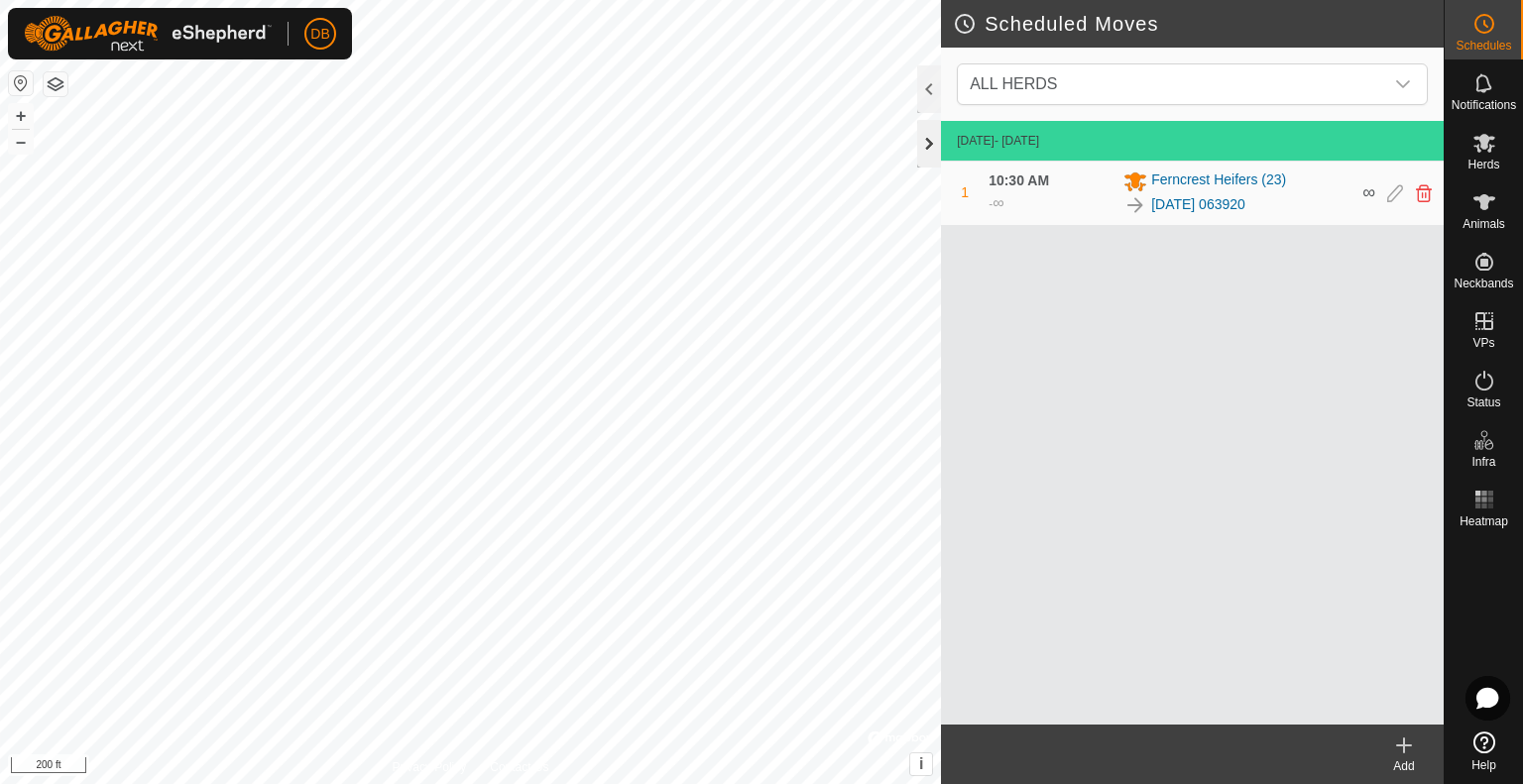 click 